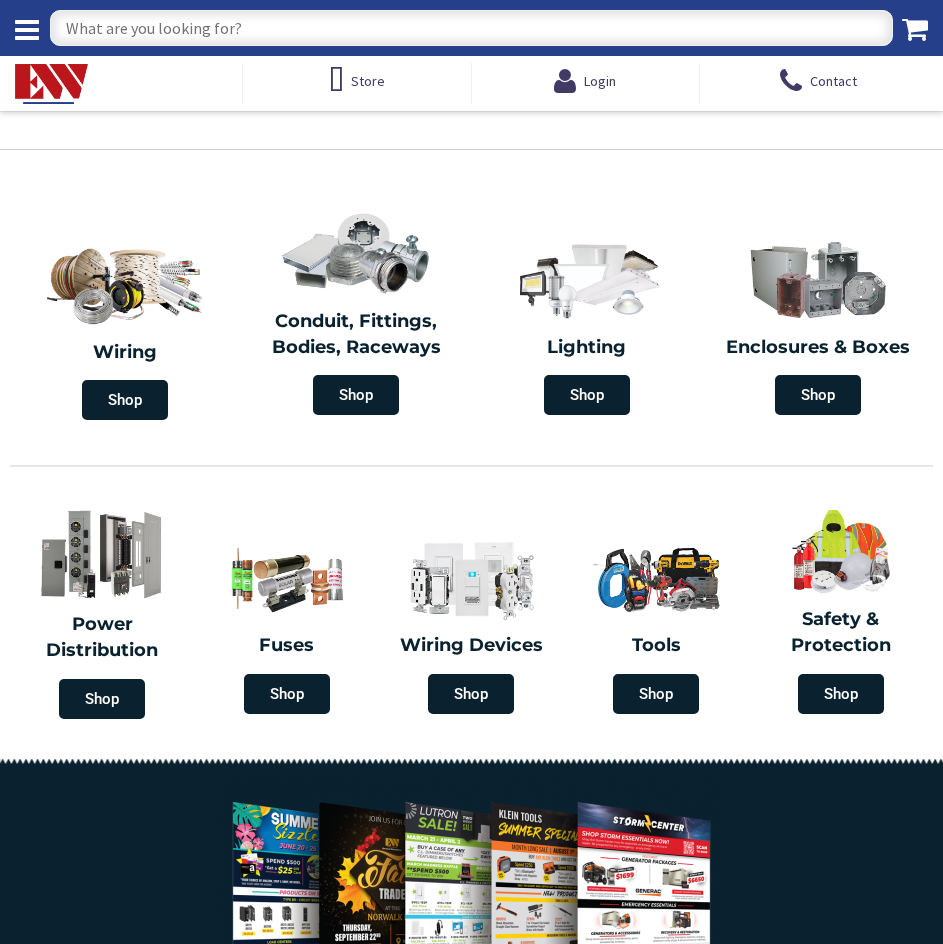 scroll, scrollTop: 0, scrollLeft: 0, axis: both 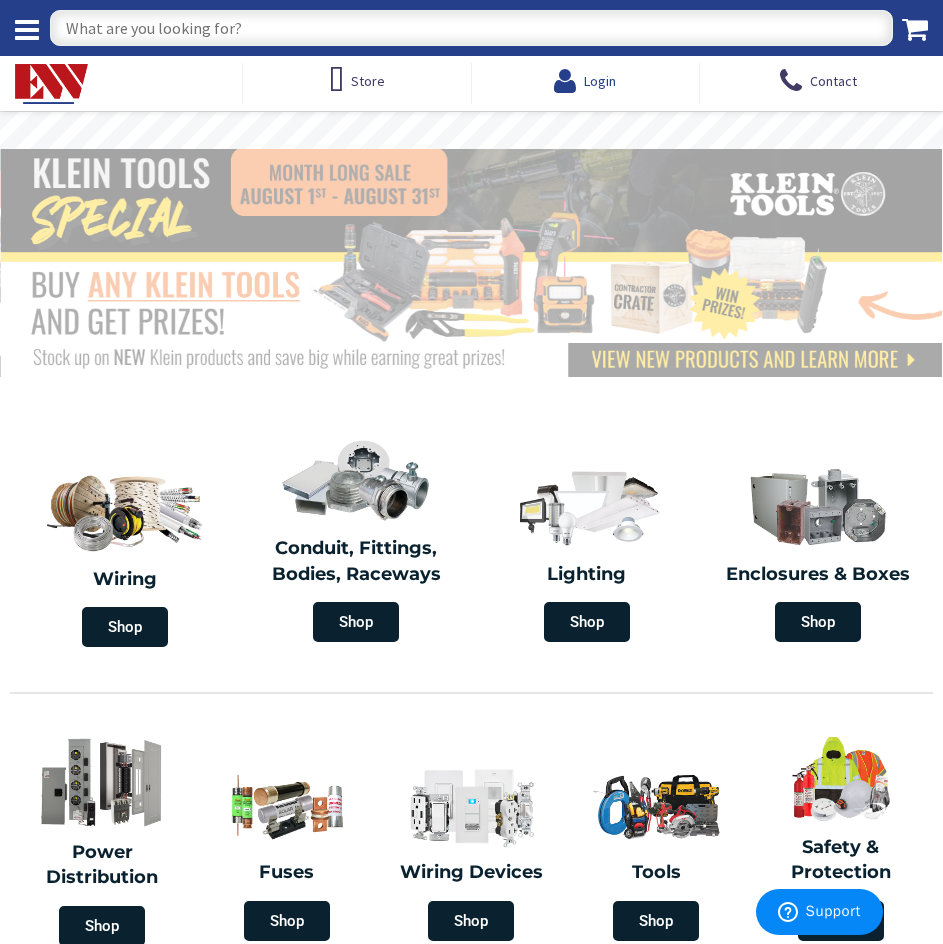 click on "Login" at bounding box center [600, 81] 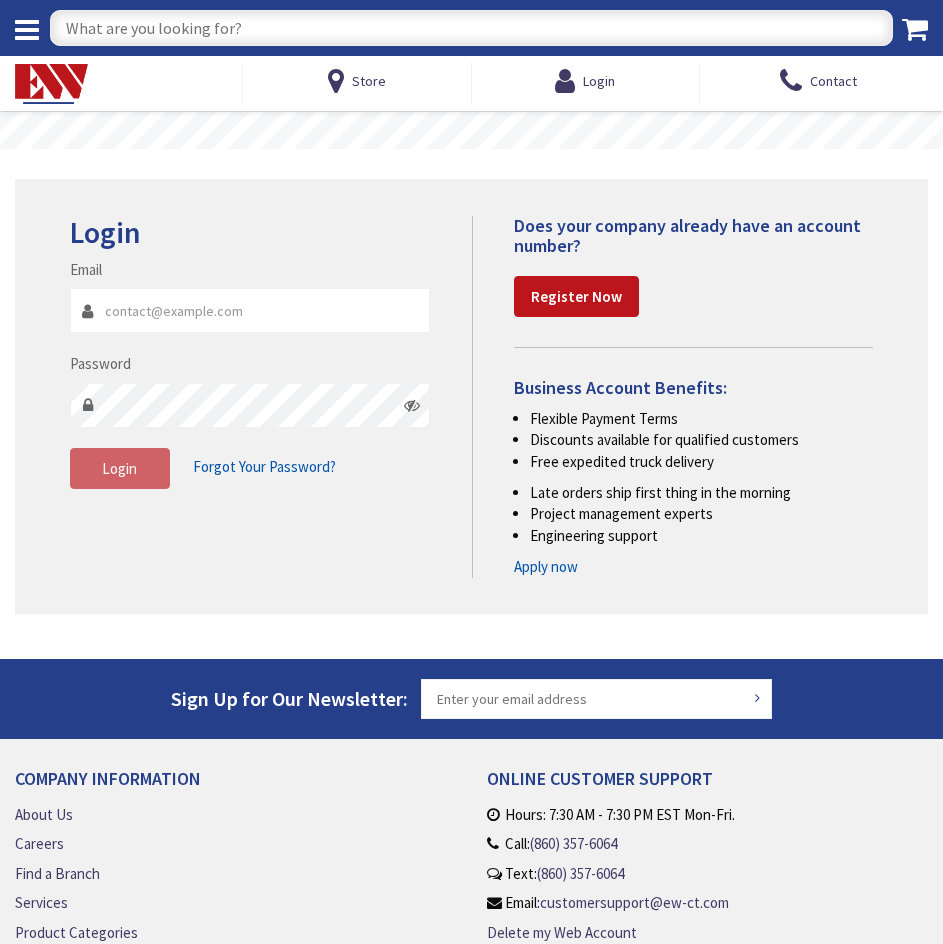 scroll, scrollTop: 0, scrollLeft: 0, axis: both 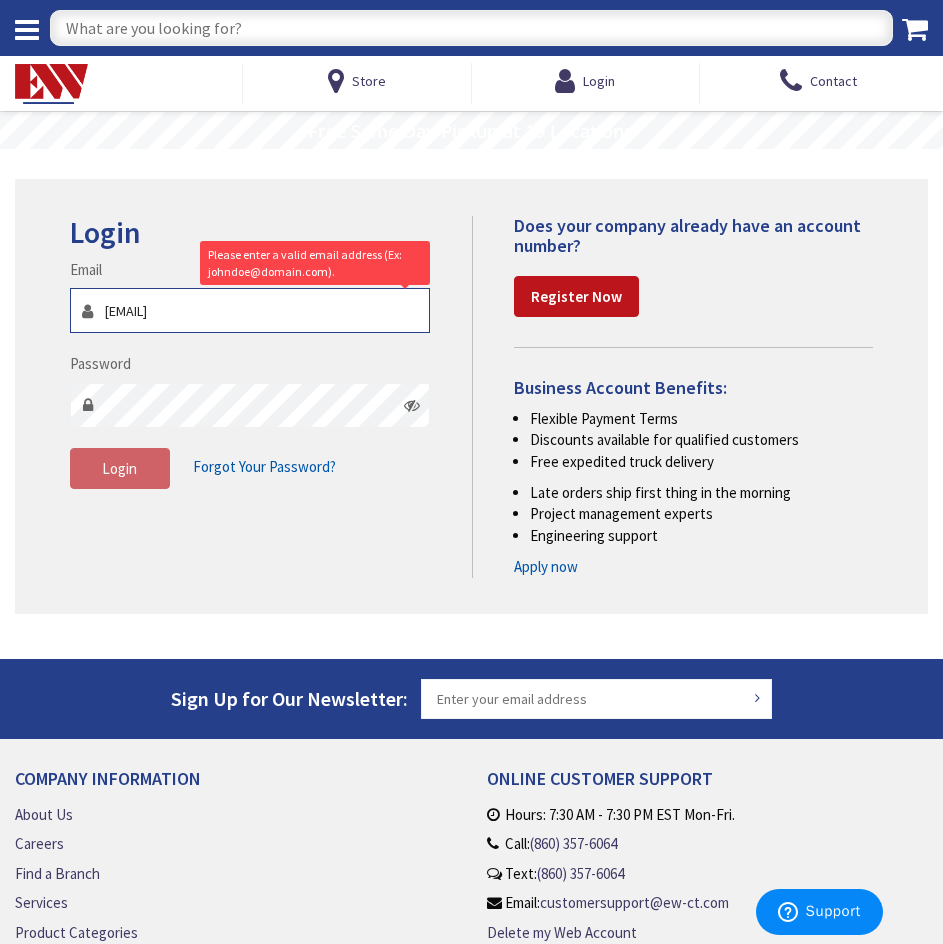 click on "lighthouseelectricct@gmail.com1" at bounding box center [250, 310] 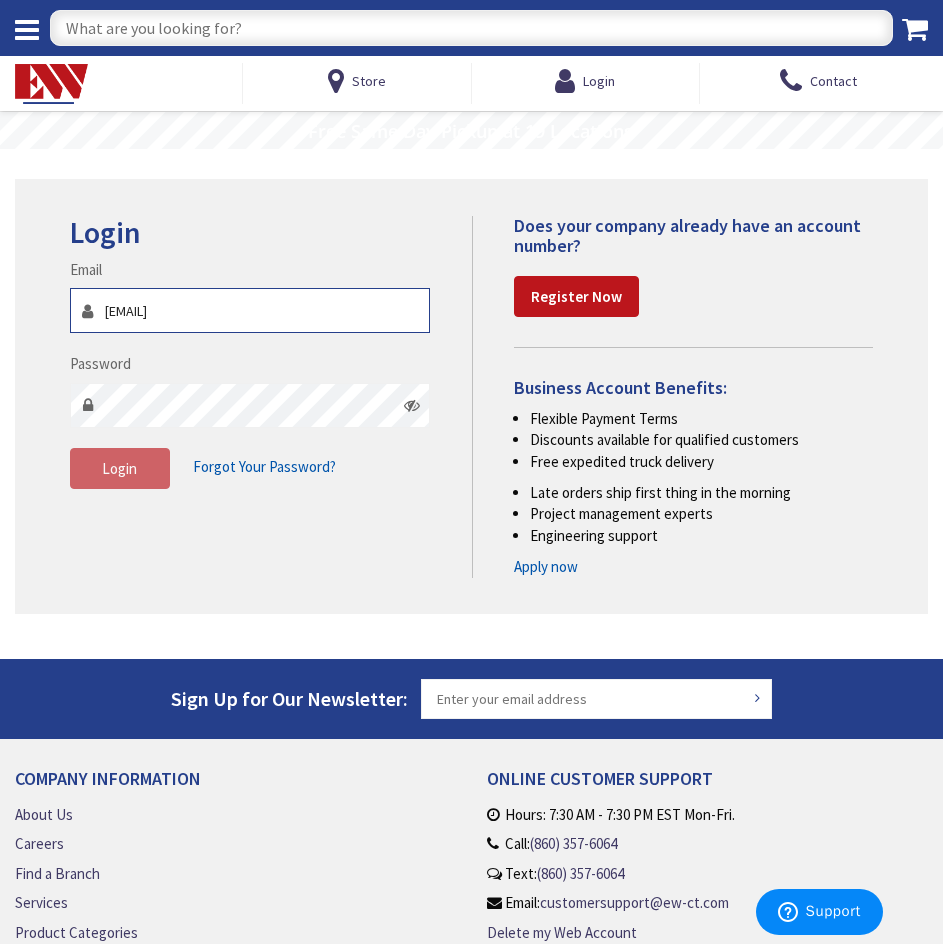 type on "[EMAIL]" 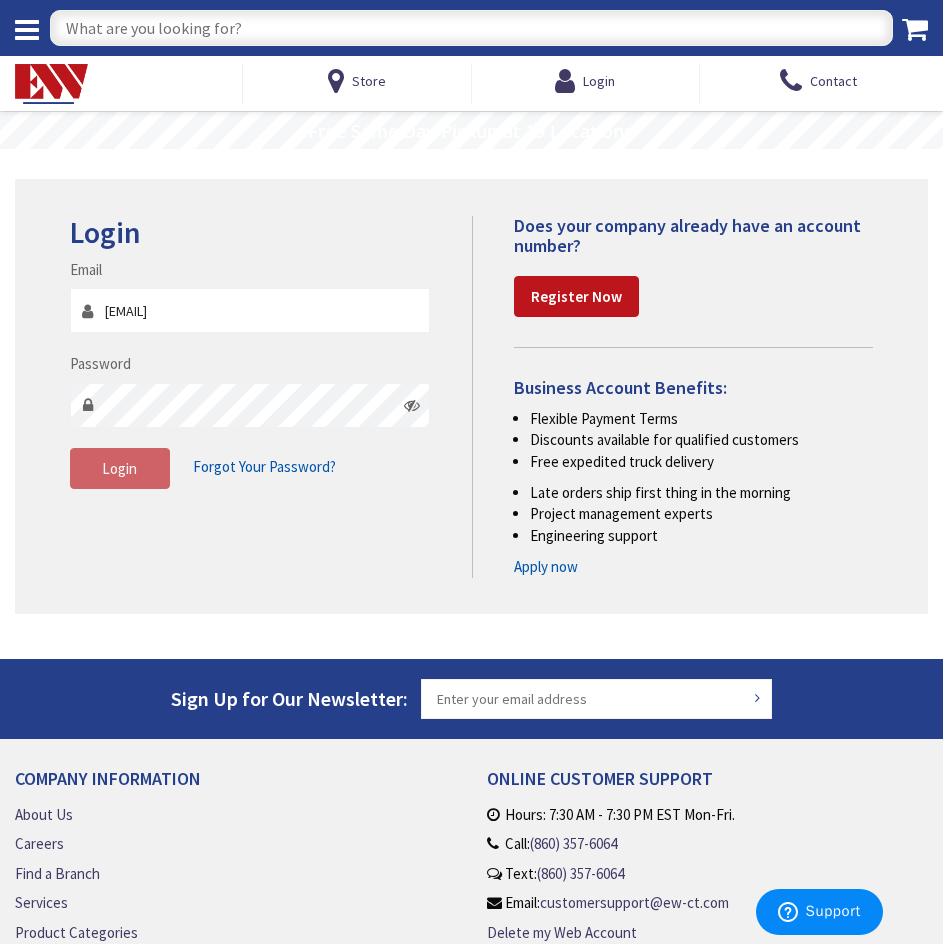 click on "Email
lighthouseelectricct@gmail.com
Password
Login
Forgot Your Password?" at bounding box center [250, 384] 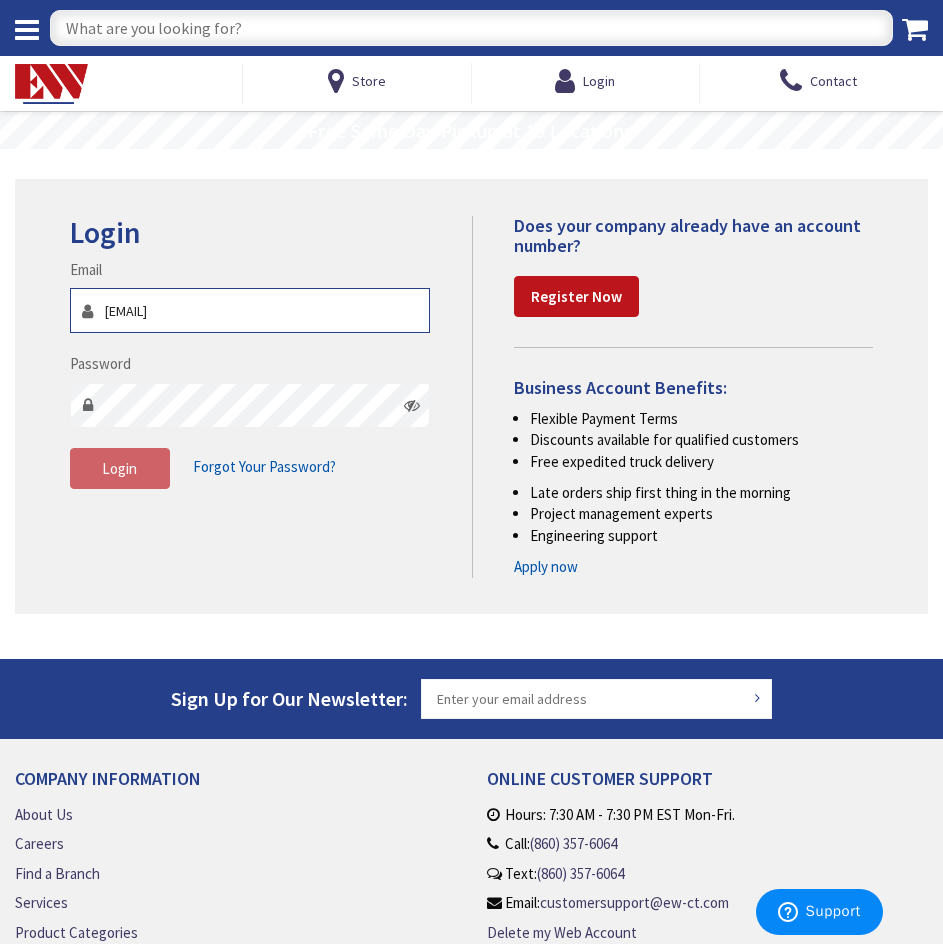click on "[EMAIL]" at bounding box center [250, 310] 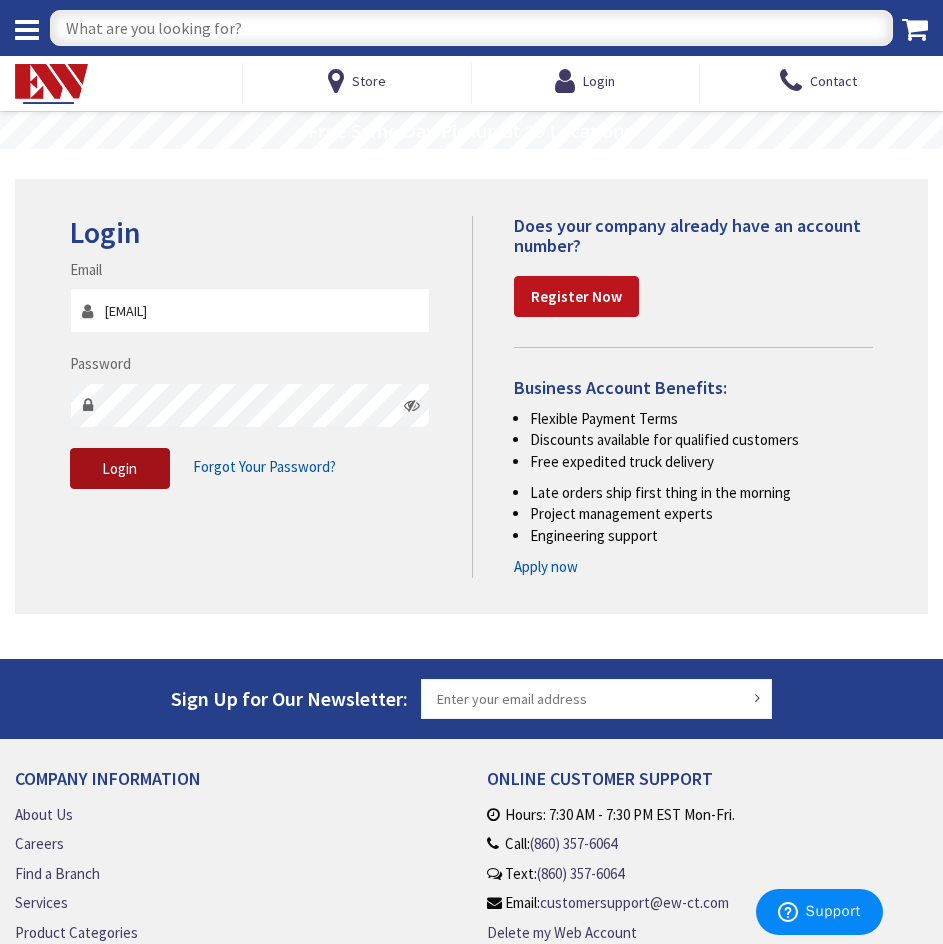 click on "Login" at bounding box center [120, 469] 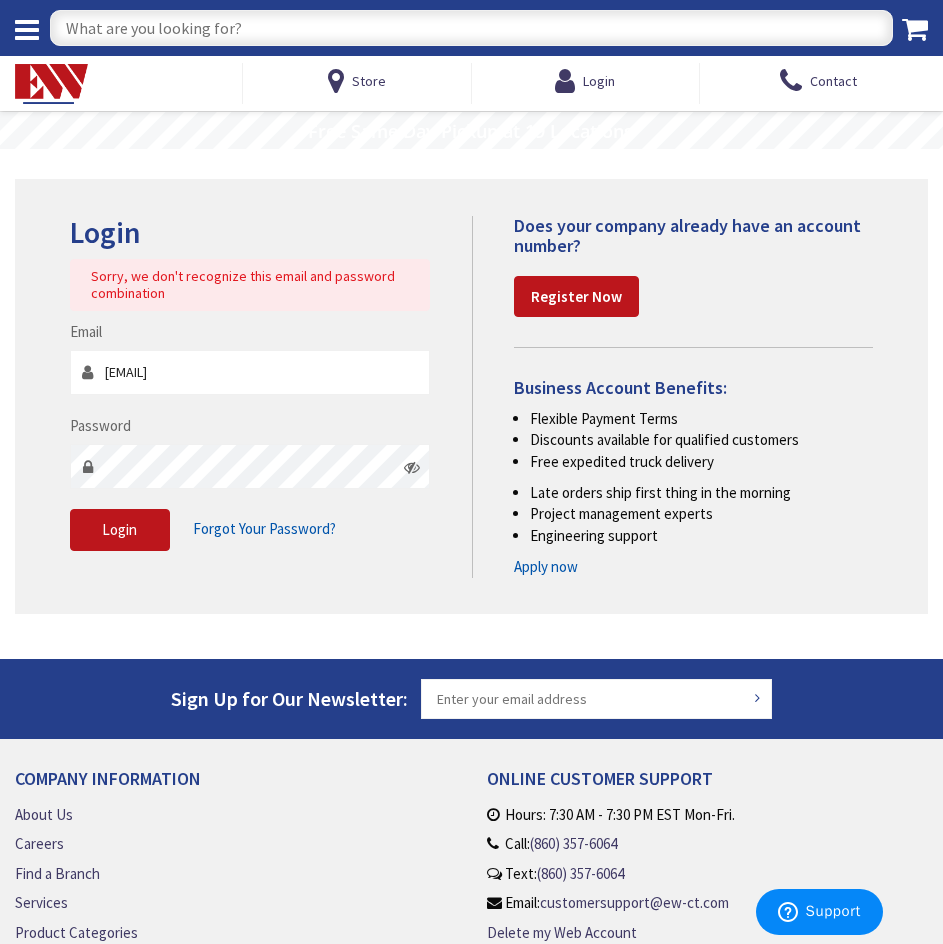 click at bounding box center [412, 467] 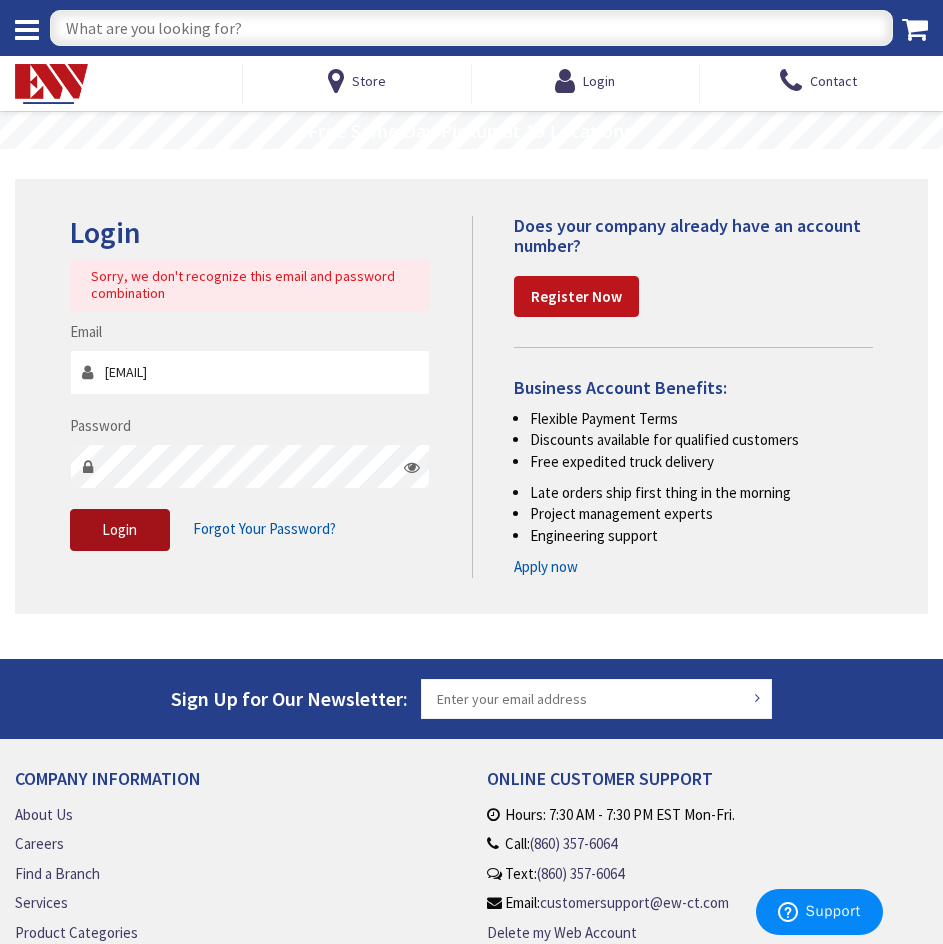 click on "Login" at bounding box center [119, 529] 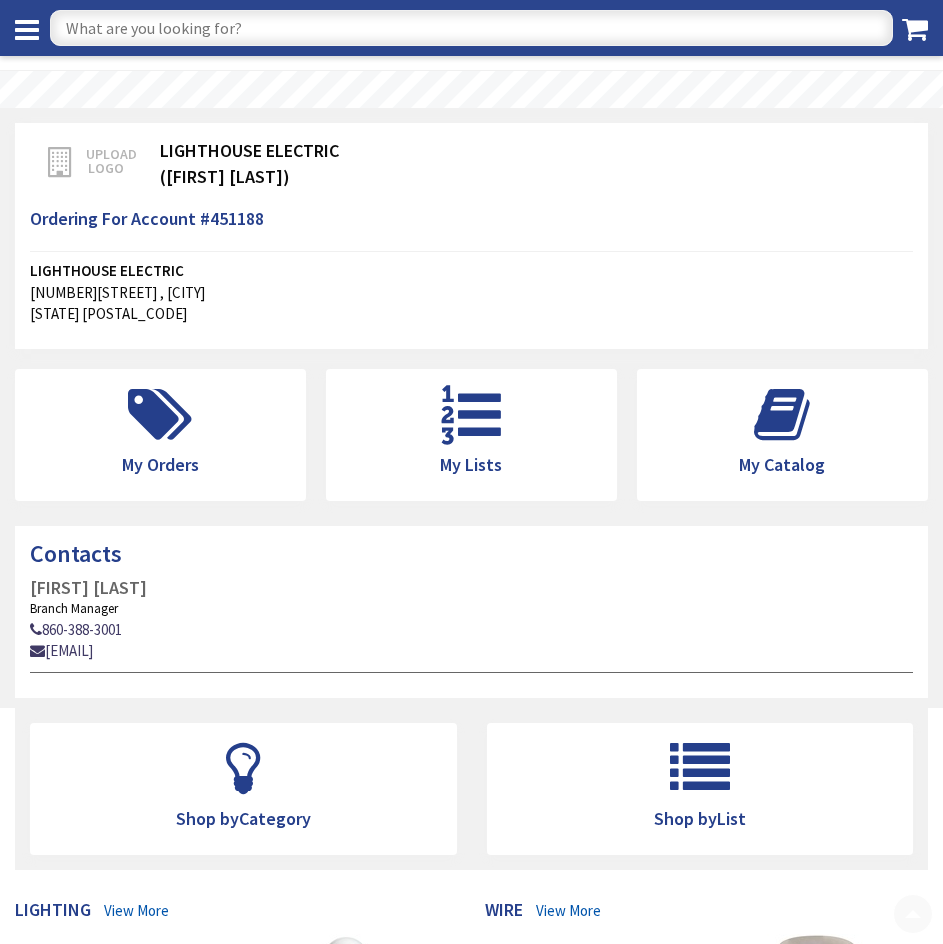 scroll, scrollTop: 200, scrollLeft: 0, axis: vertical 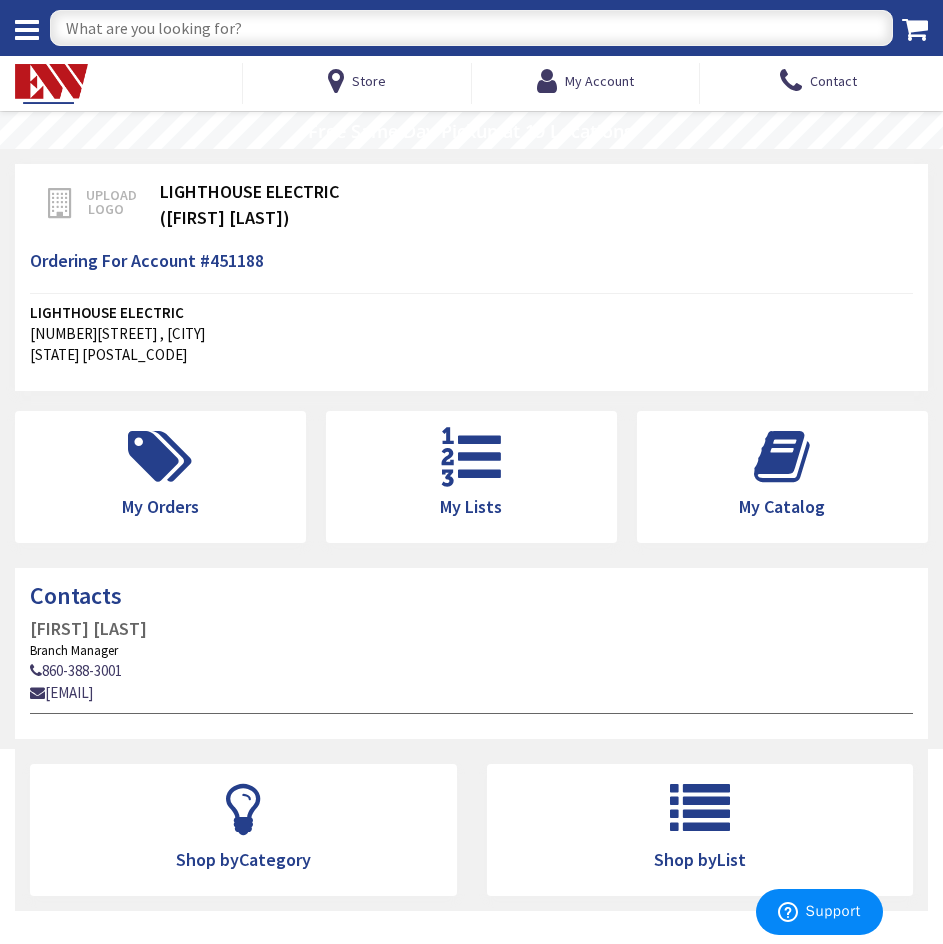 click at bounding box center (471, 28) 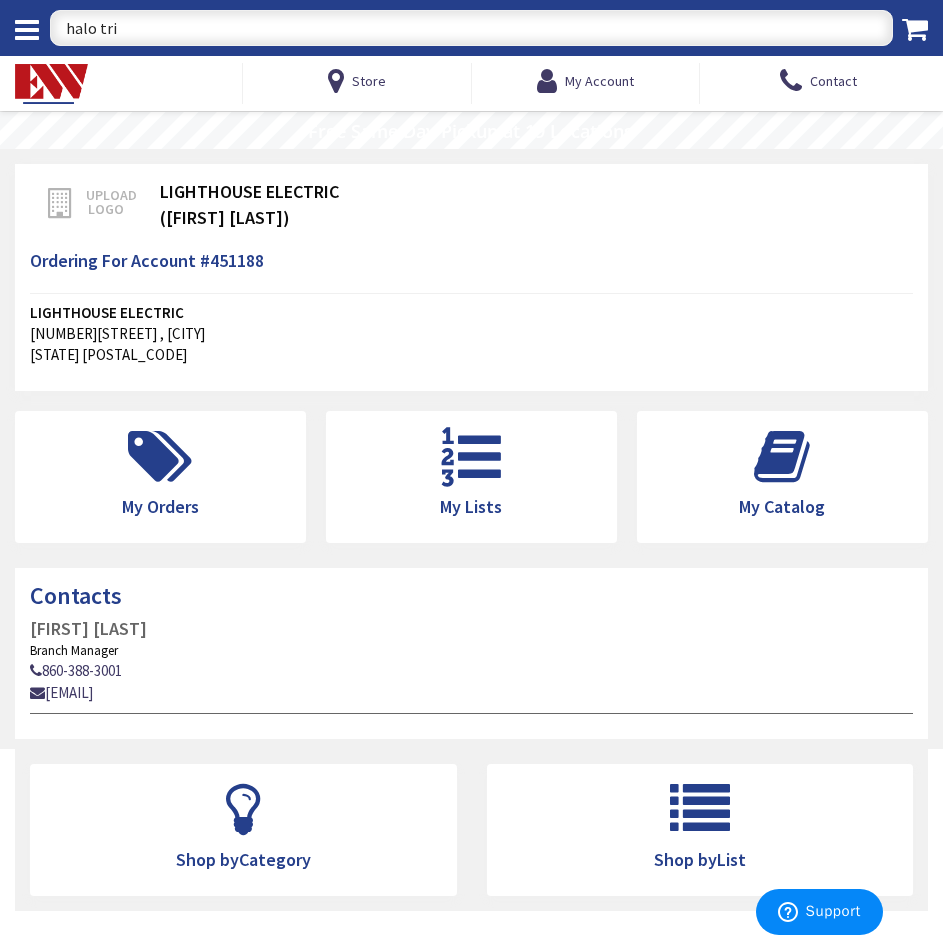 type on "halo trim" 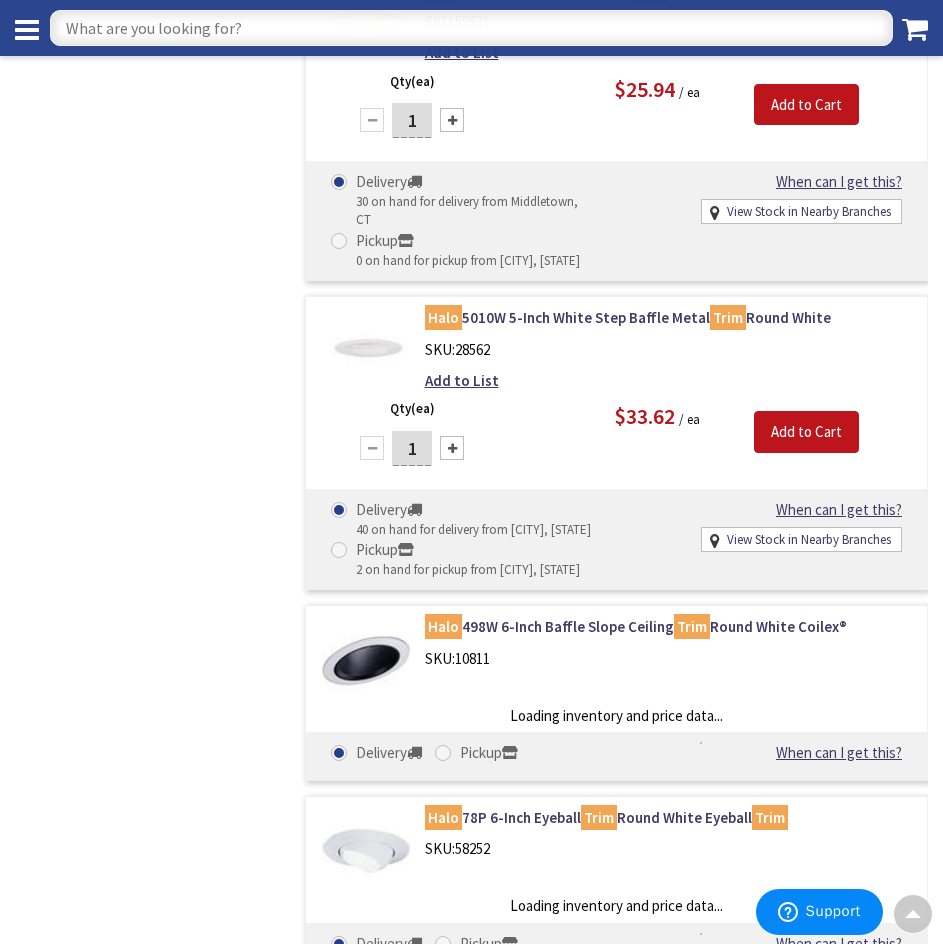scroll, scrollTop: 1596, scrollLeft: 0, axis: vertical 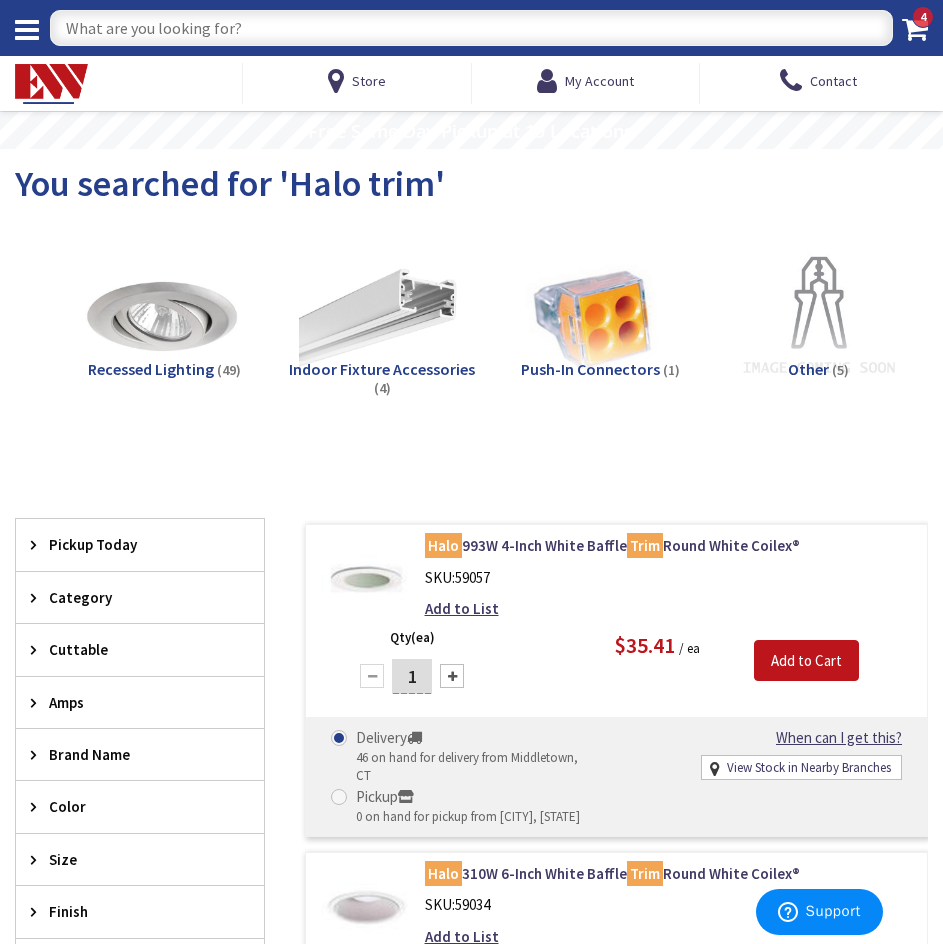 drag, startPoint x: 291, startPoint y: 31, endPoint x: 319, endPoint y: 30, distance: 28.01785 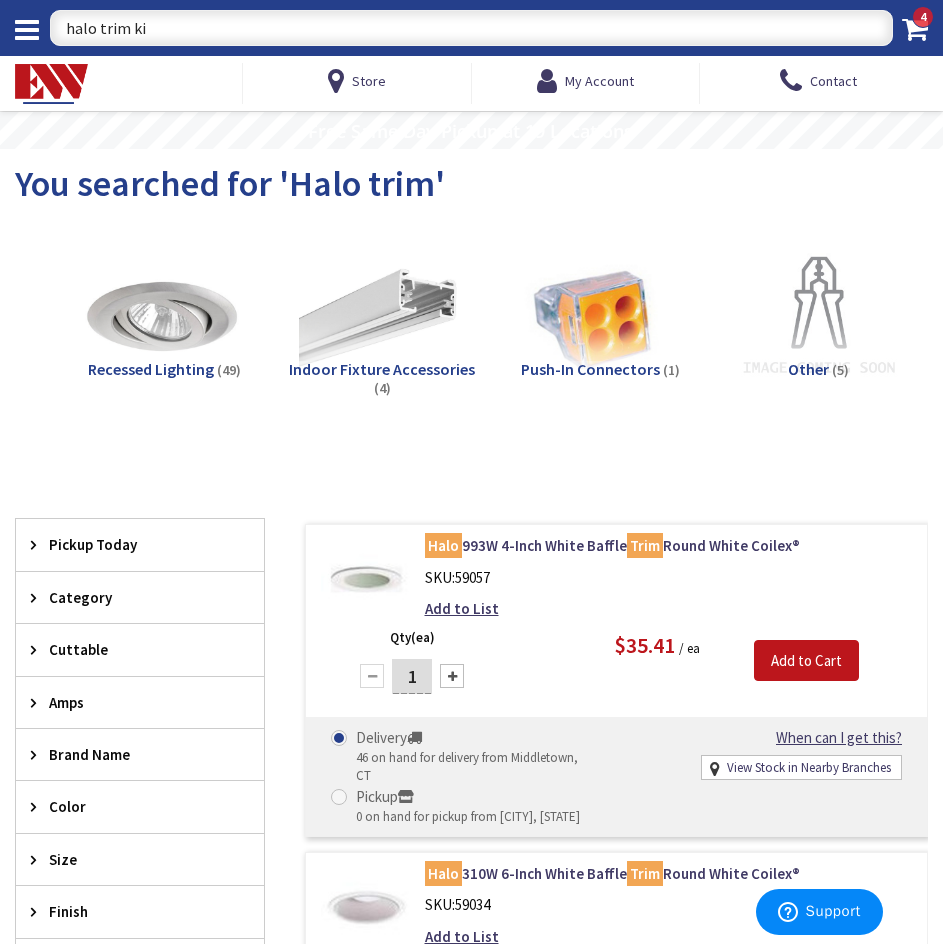 type on "halo trim kit" 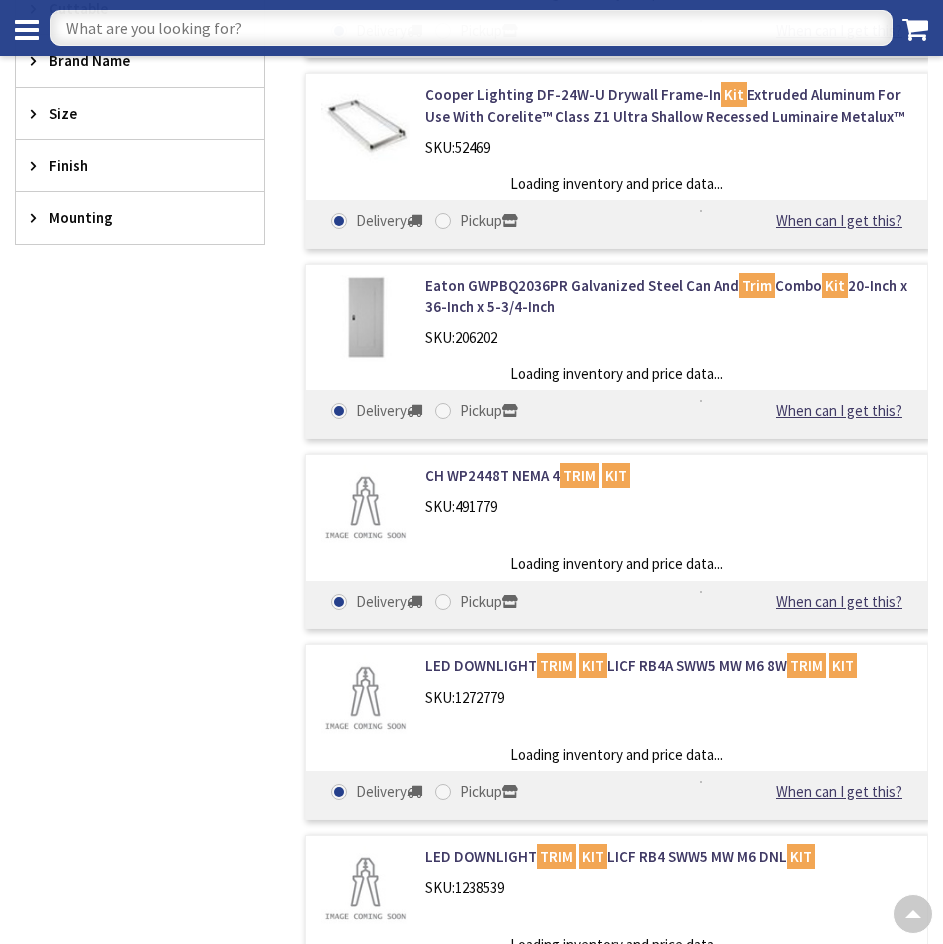 scroll, scrollTop: 701, scrollLeft: 0, axis: vertical 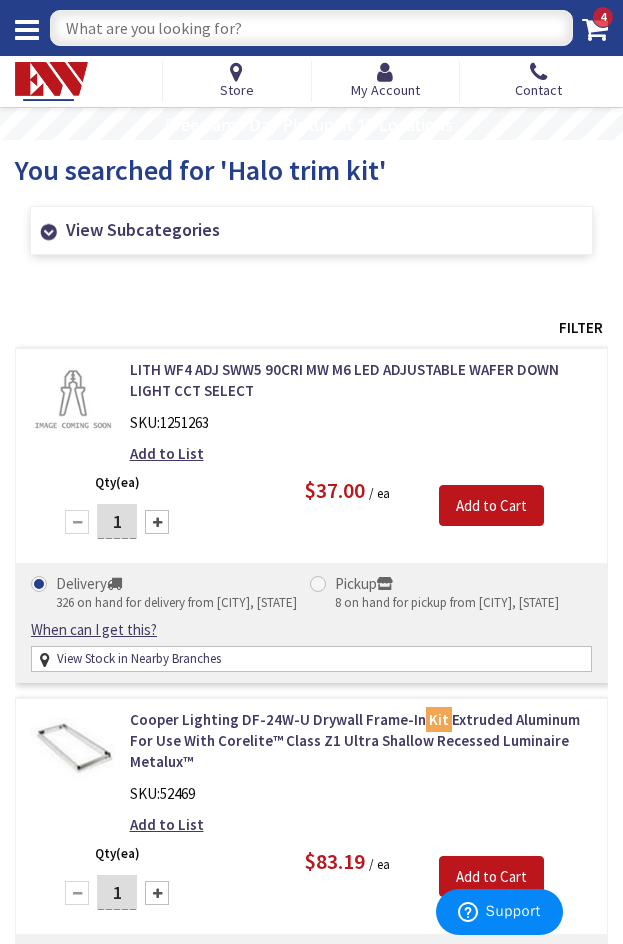 click at bounding box center [311, 28] 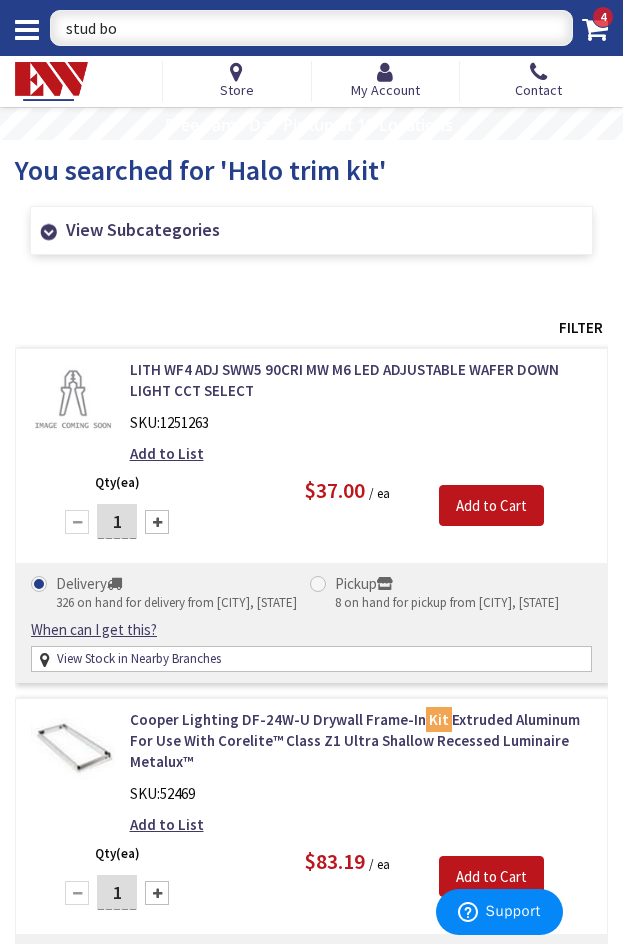 type on "stud box" 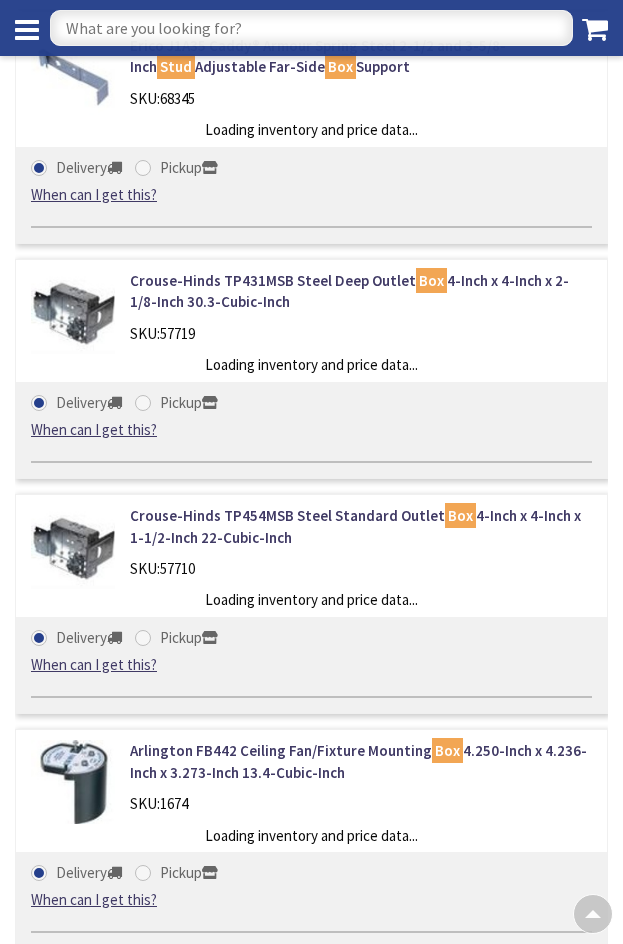 scroll, scrollTop: 799, scrollLeft: 0, axis: vertical 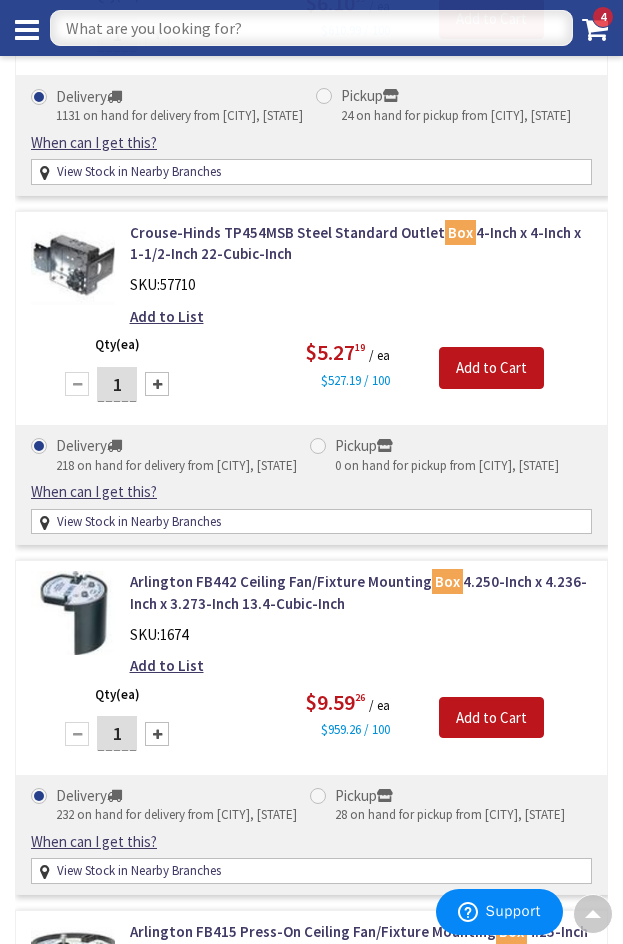 click at bounding box center (311, 28) 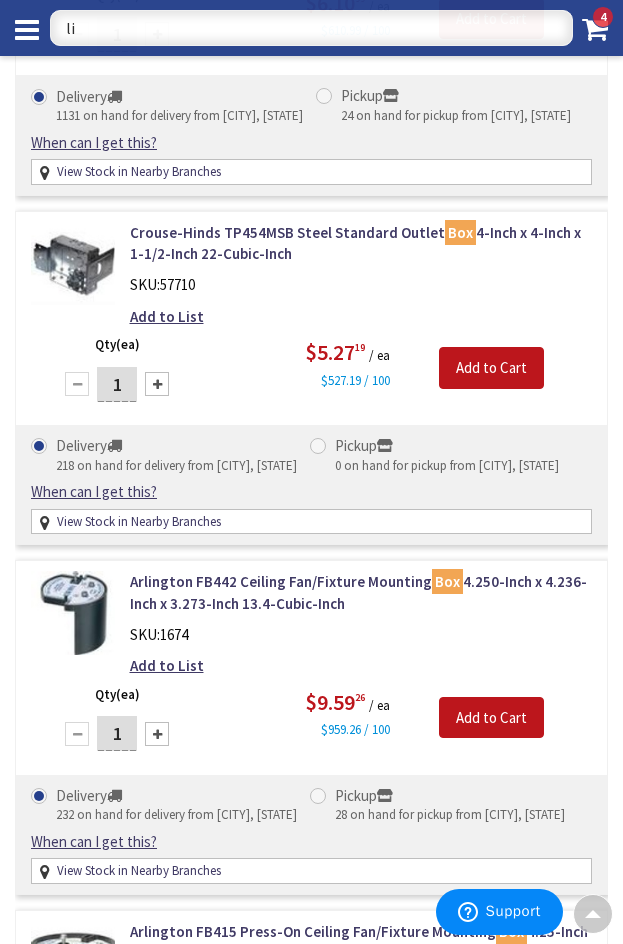 type on "l" 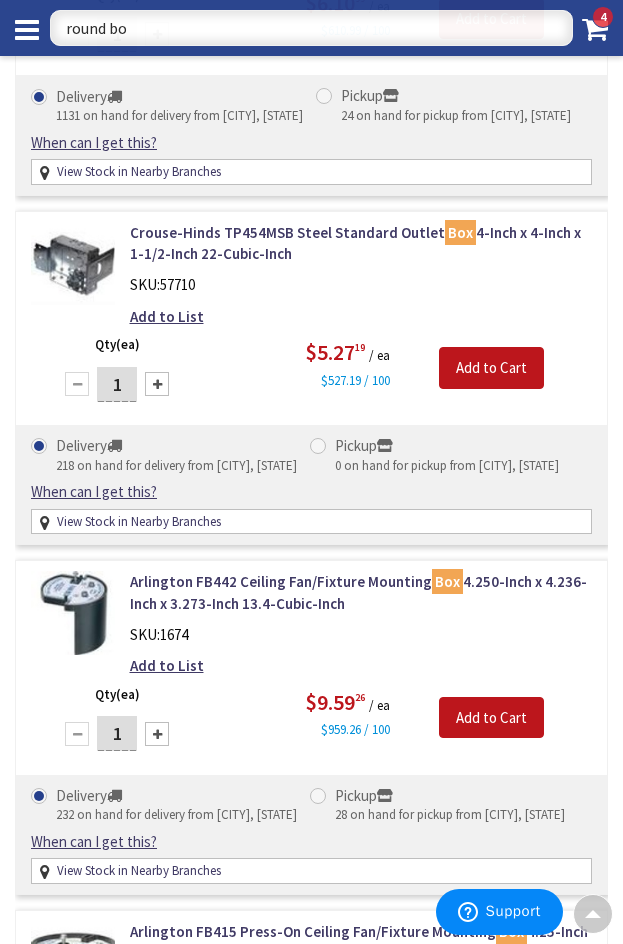 type on "round box" 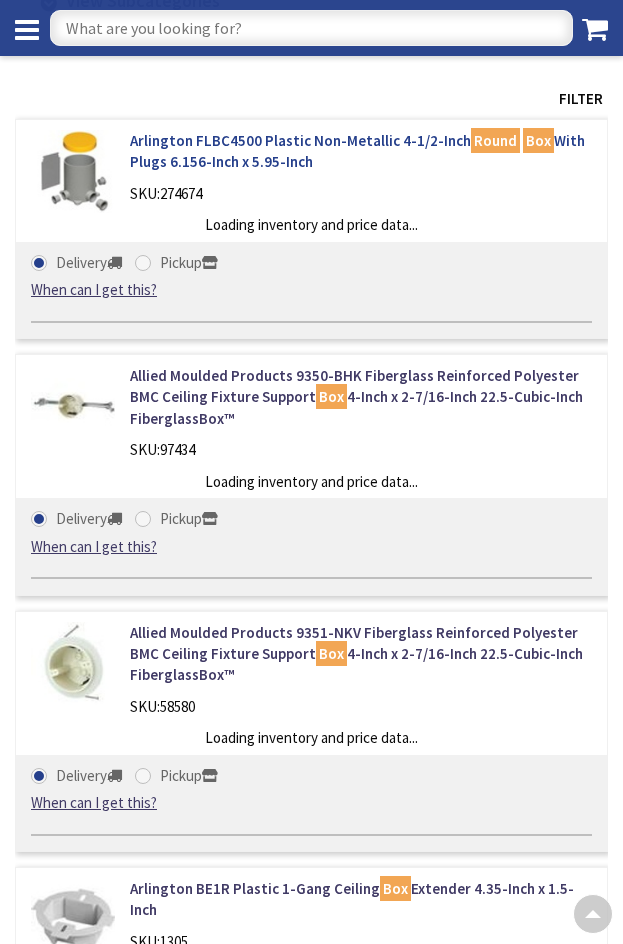 scroll, scrollTop: 300, scrollLeft: 0, axis: vertical 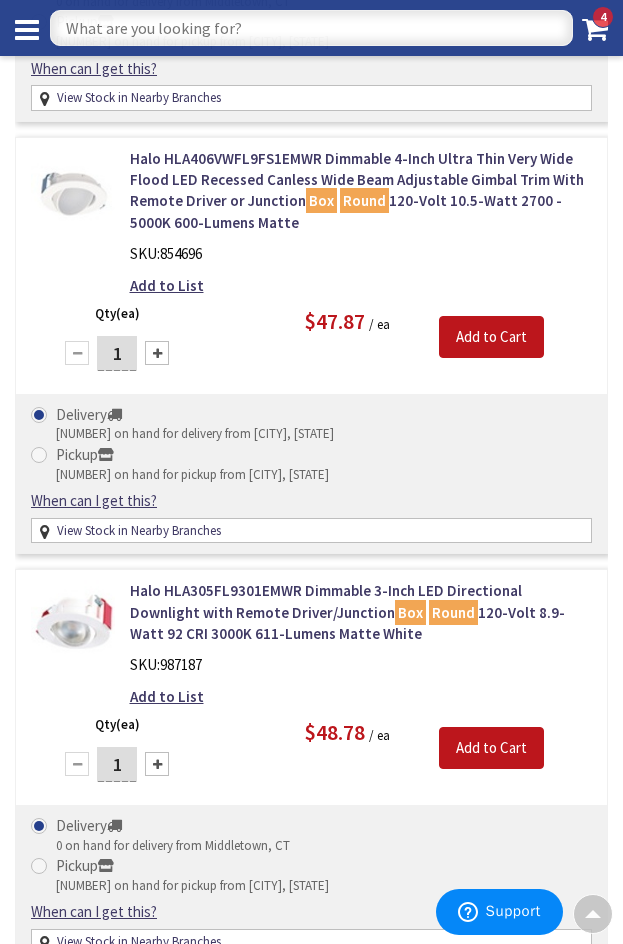 click at bounding box center [311, 28] 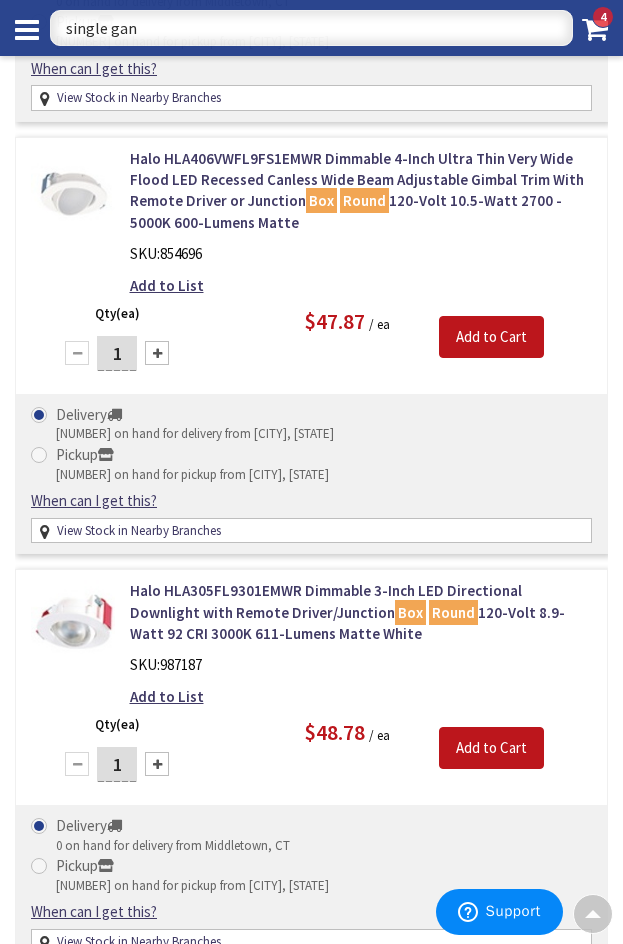 type on "single gang" 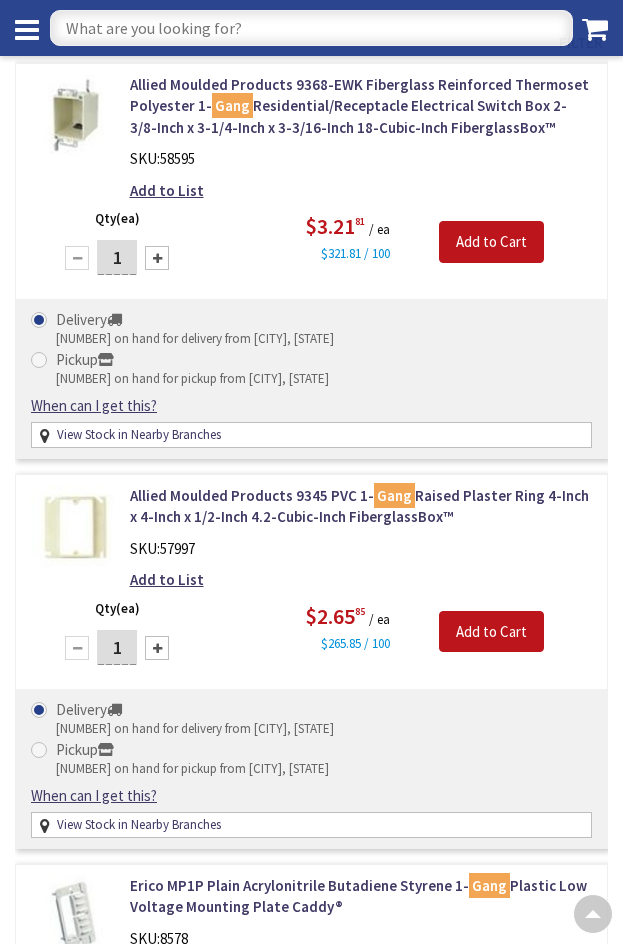 scroll, scrollTop: 870, scrollLeft: 0, axis: vertical 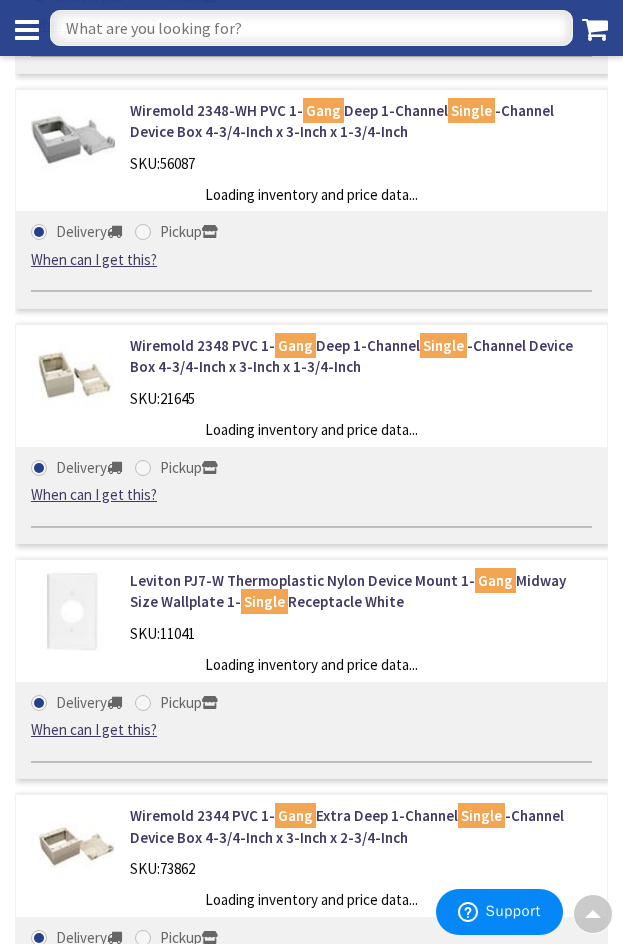 click at bounding box center (311, 28) 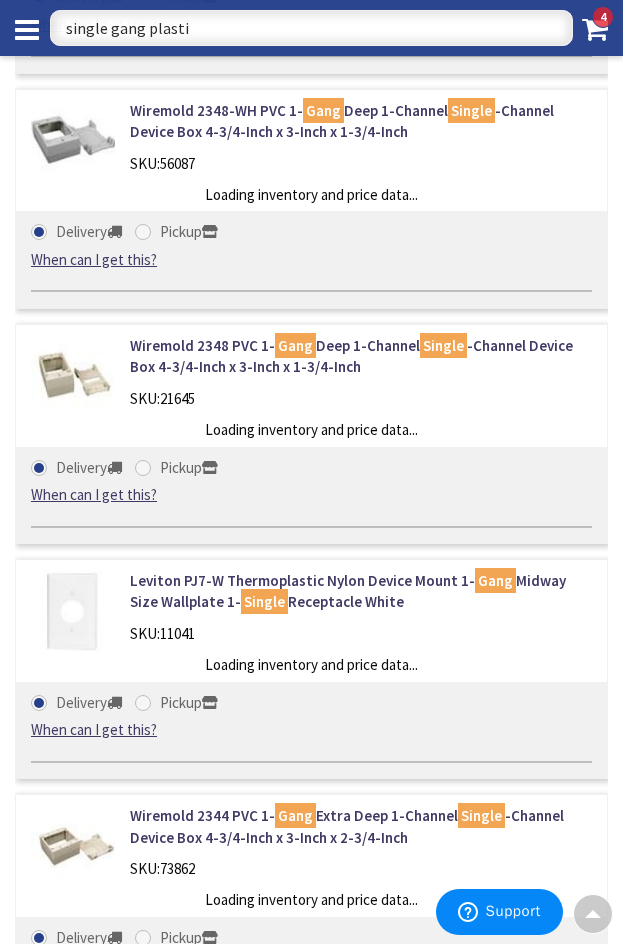 type on "single gang plastic" 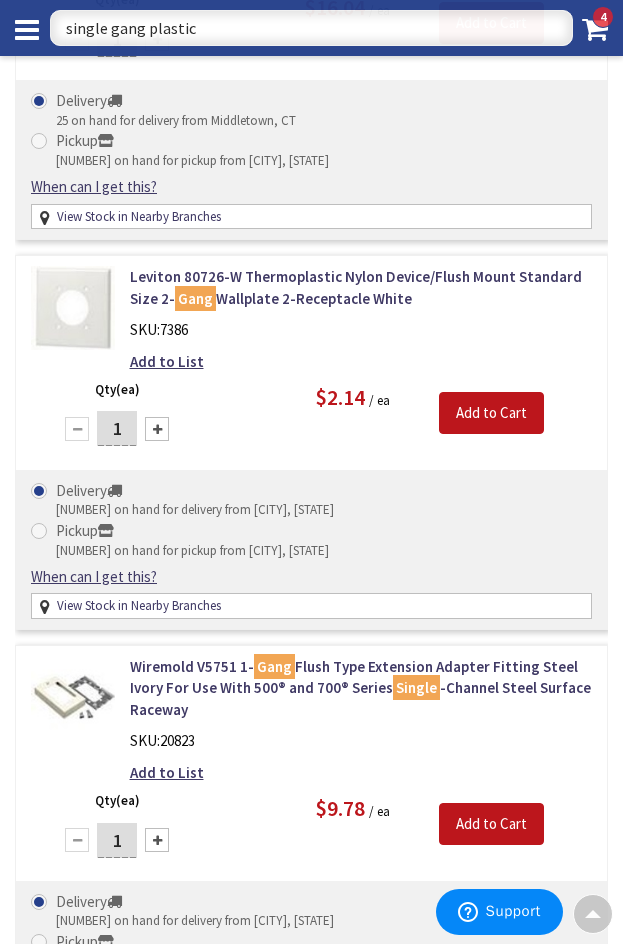 scroll, scrollTop: 8963, scrollLeft: 0, axis: vertical 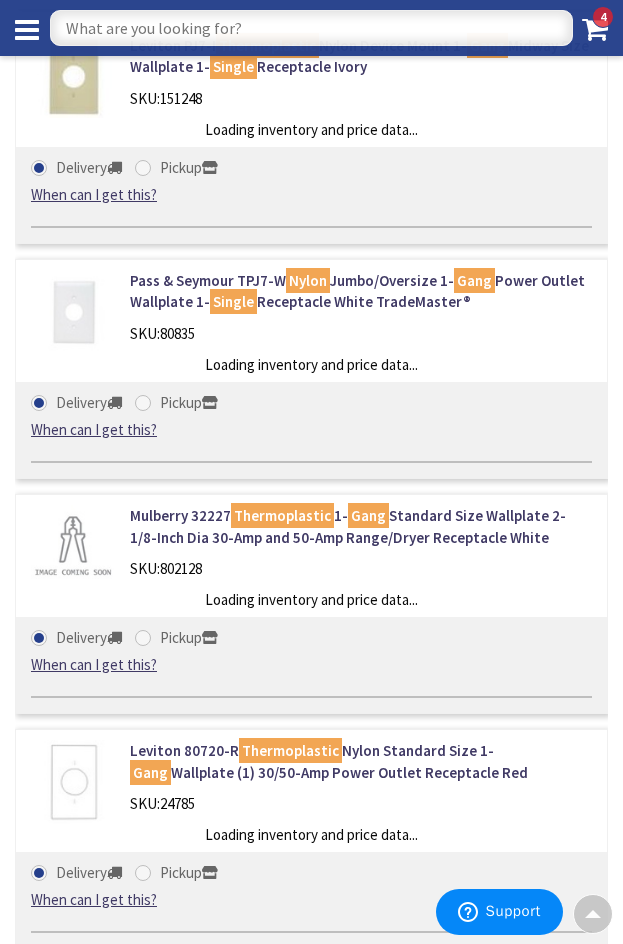 click at bounding box center (311, 28) 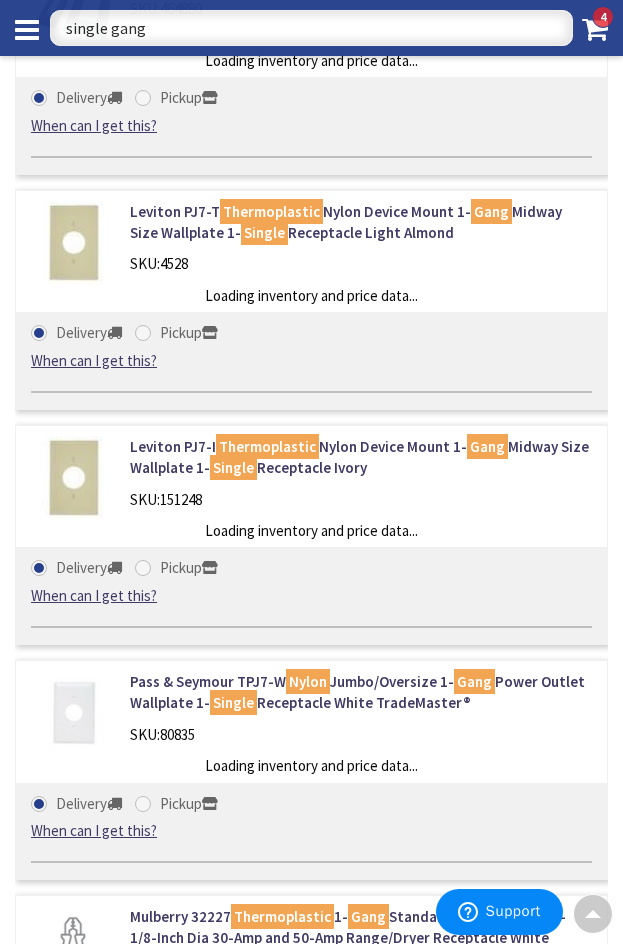 scroll, scrollTop: 14896, scrollLeft: 0, axis: vertical 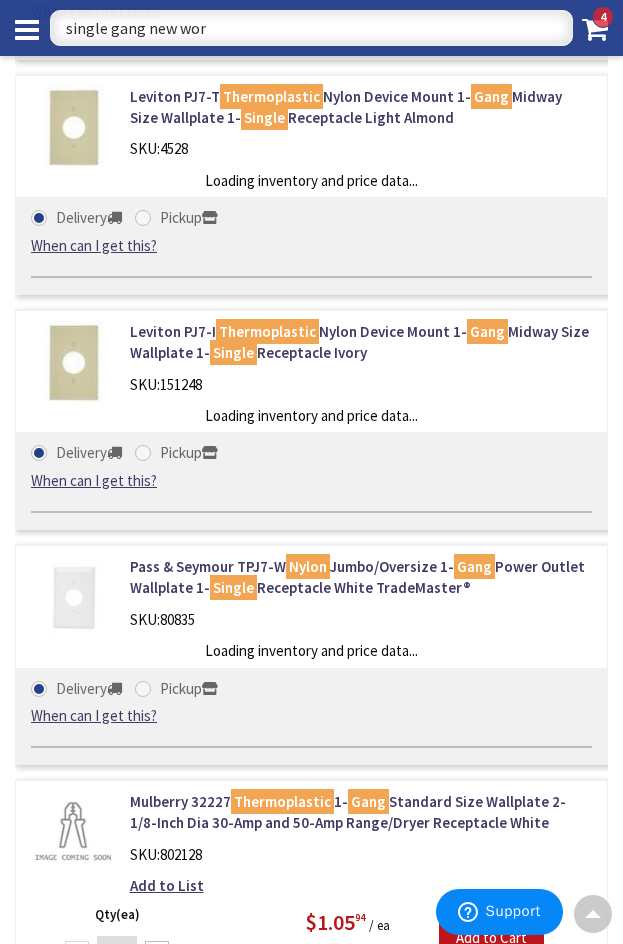 type on "single gang new work" 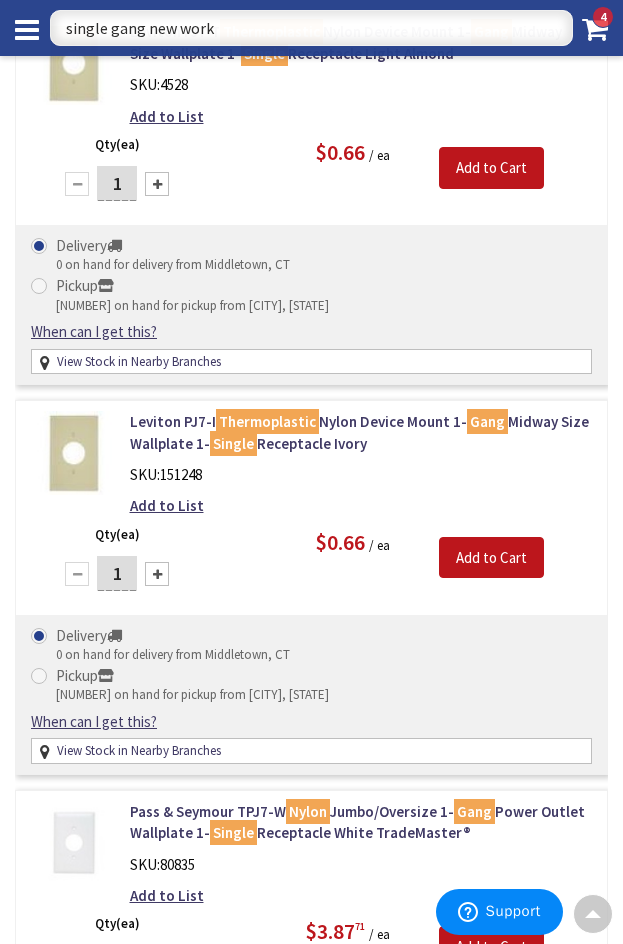 scroll, scrollTop: 16514, scrollLeft: 0, axis: vertical 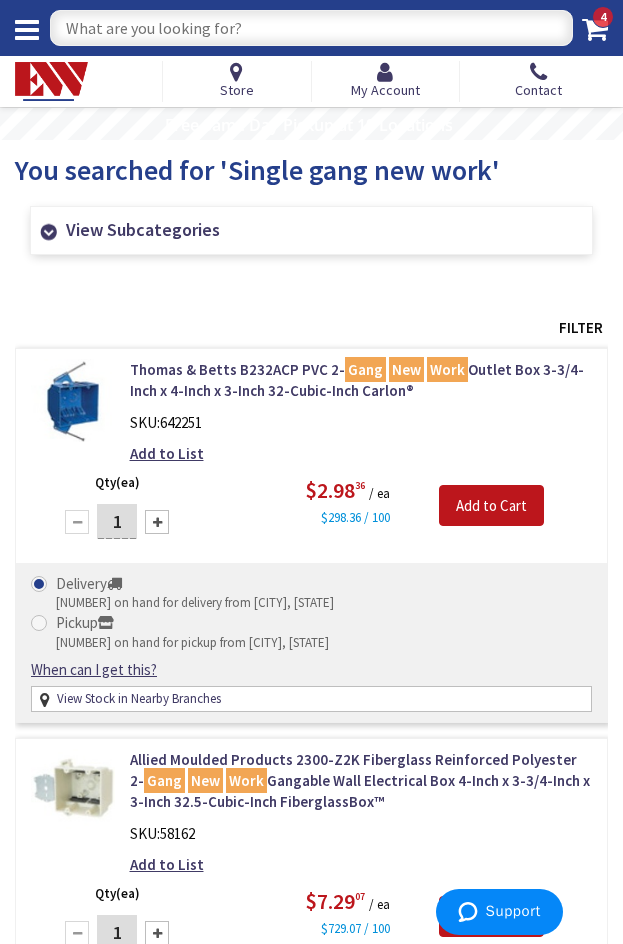 drag, startPoint x: 198, startPoint y: 39, endPoint x: 251, endPoint y: 34, distance: 53.235325 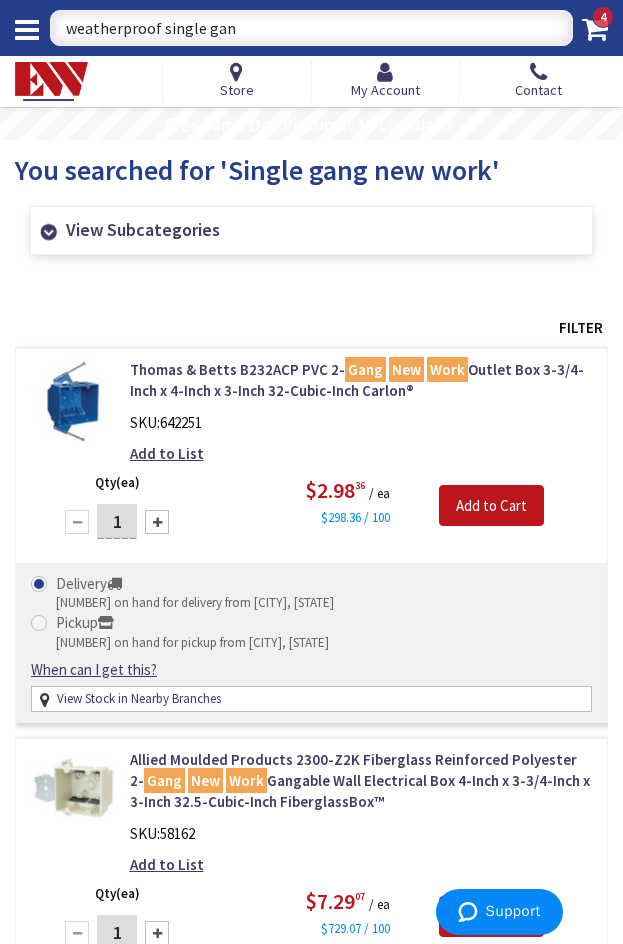 type on "weatherproof single gang" 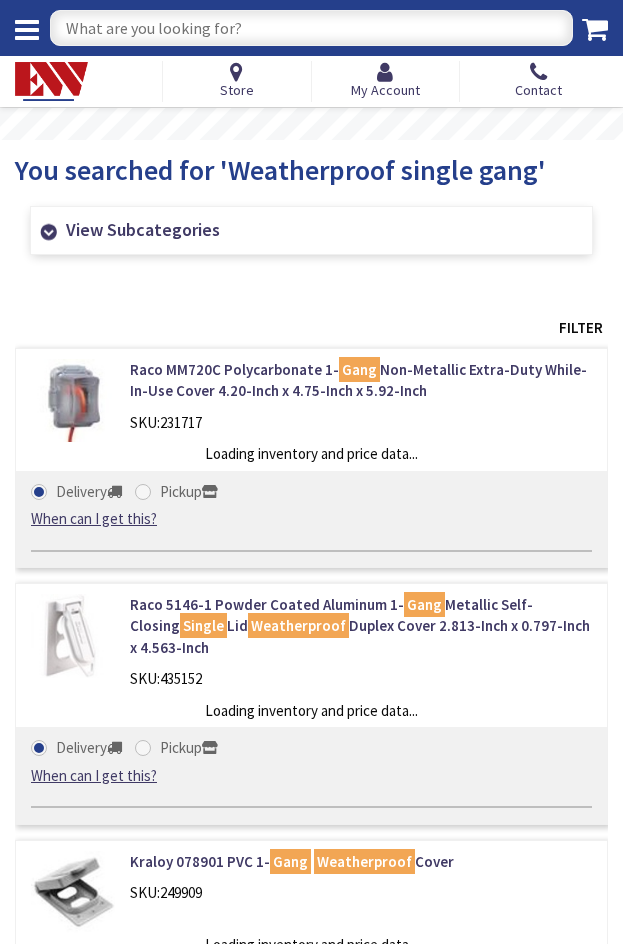 scroll, scrollTop: 0, scrollLeft: 0, axis: both 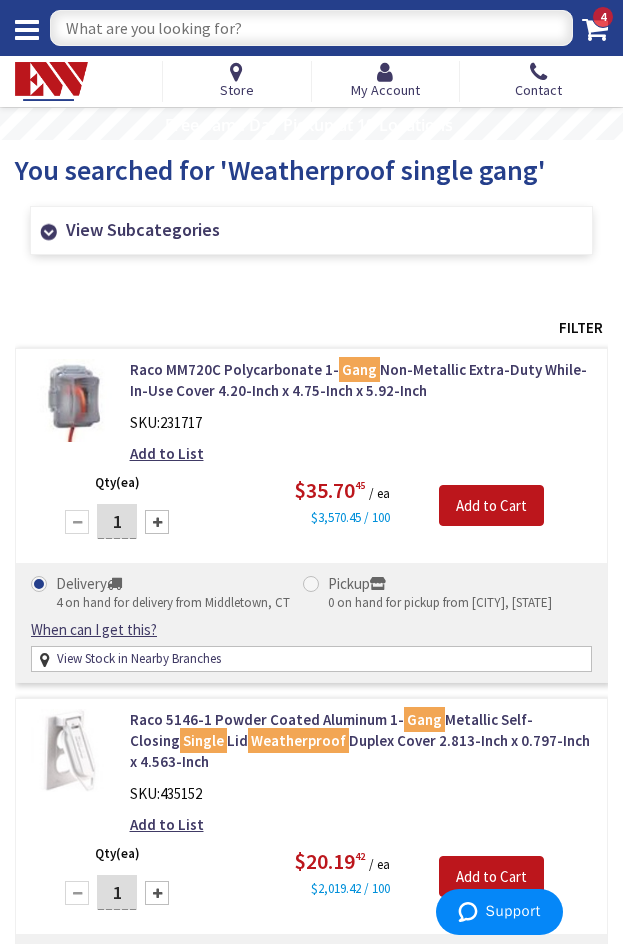 click at bounding box center (311, 28) 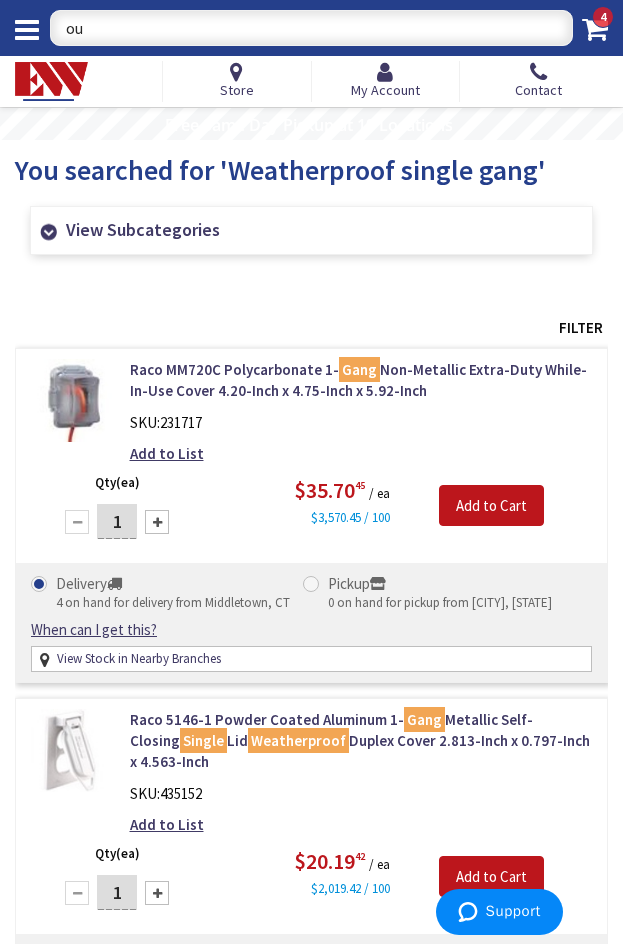type on "o" 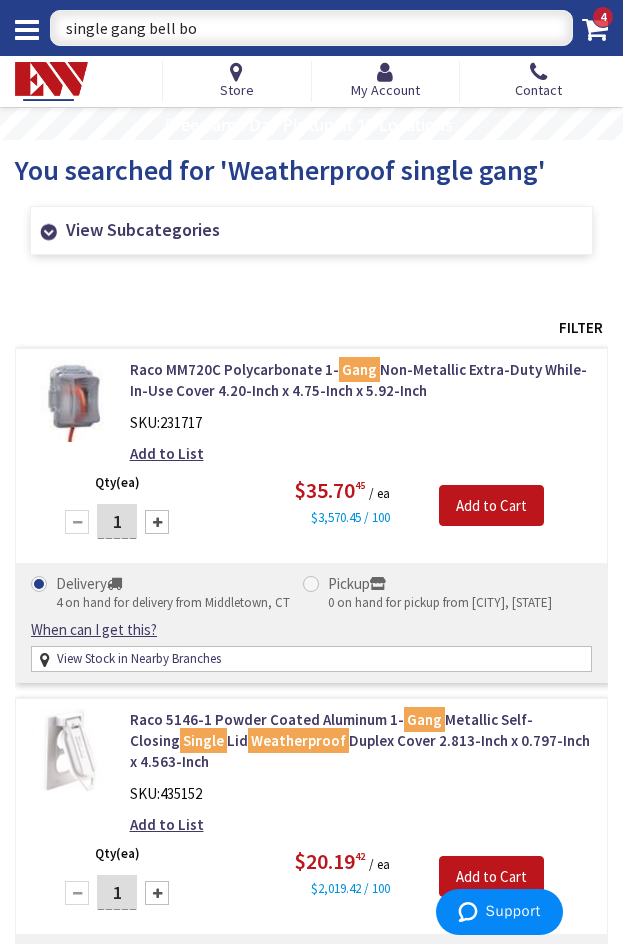 type on "single gang bell box" 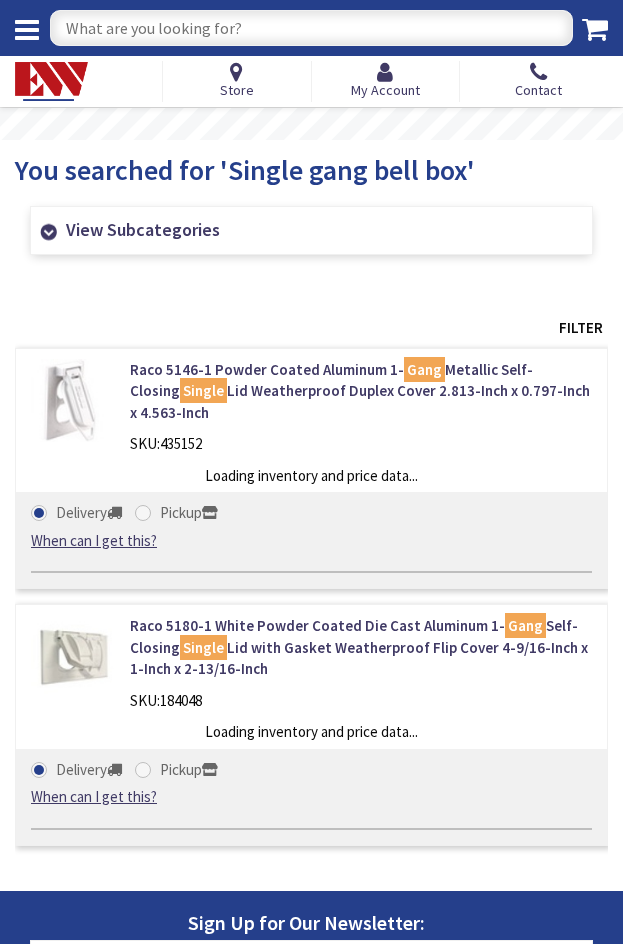 scroll, scrollTop: 0, scrollLeft: 0, axis: both 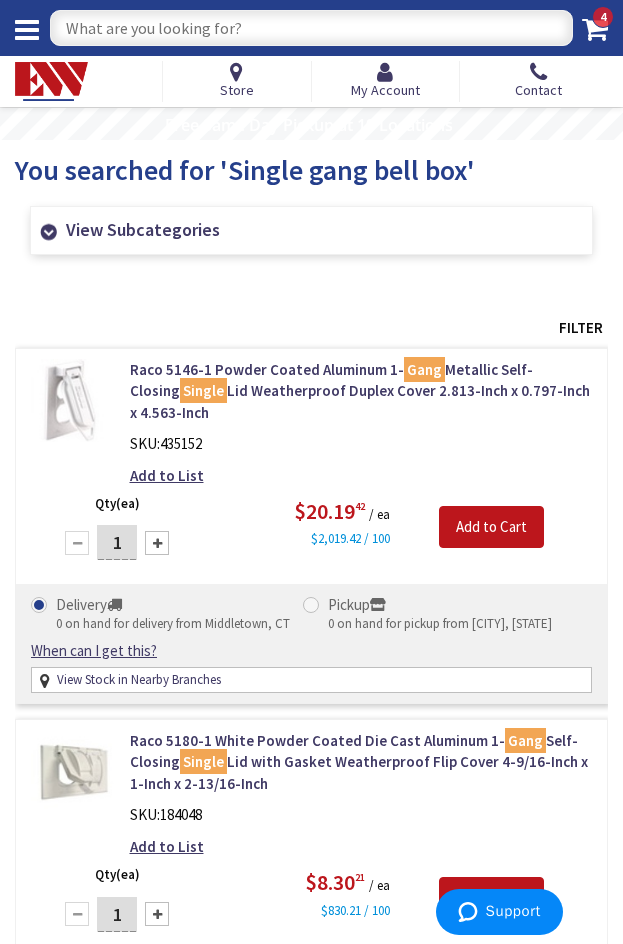 click at bounding box center [311, 28] 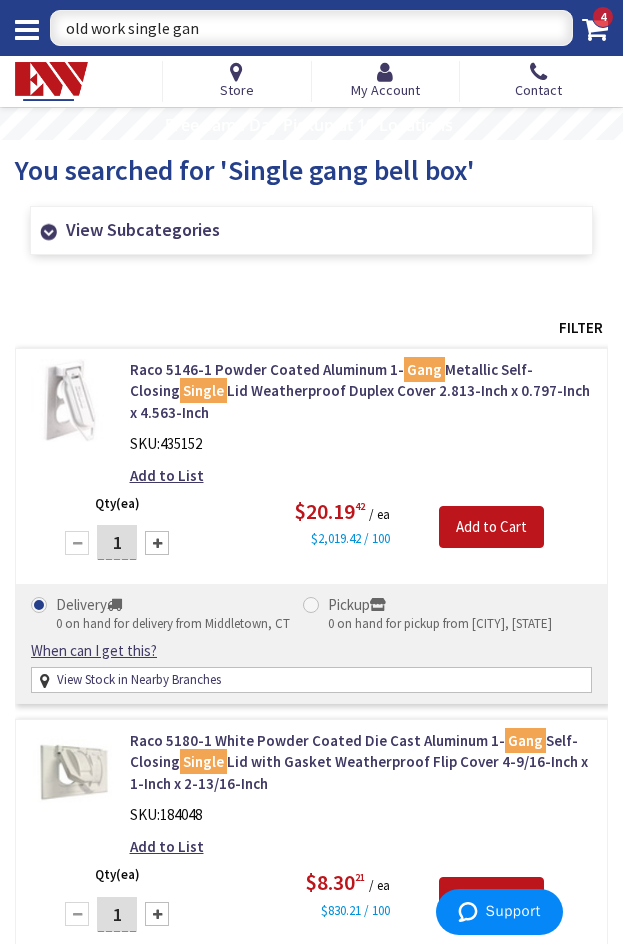 type on "old work single gang" 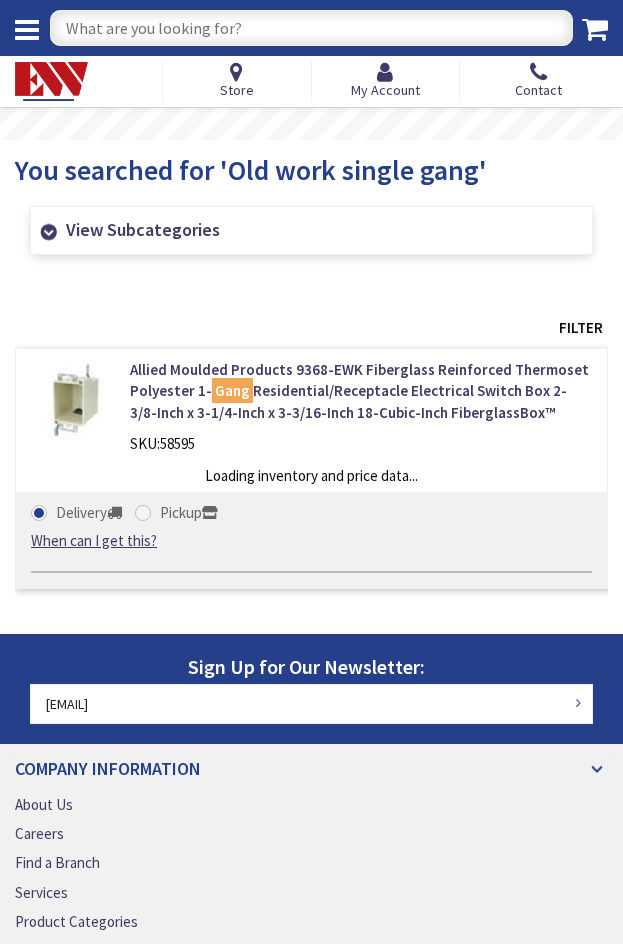 scroll, scrollTop: 0, scrollLeft: 0, axis: both 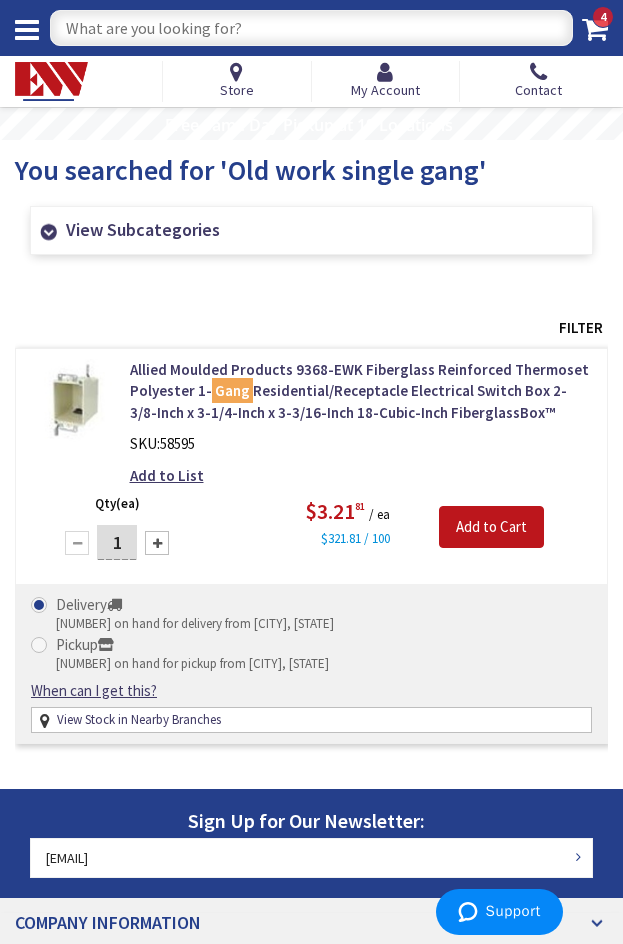 click at bounding box center [311, 28] 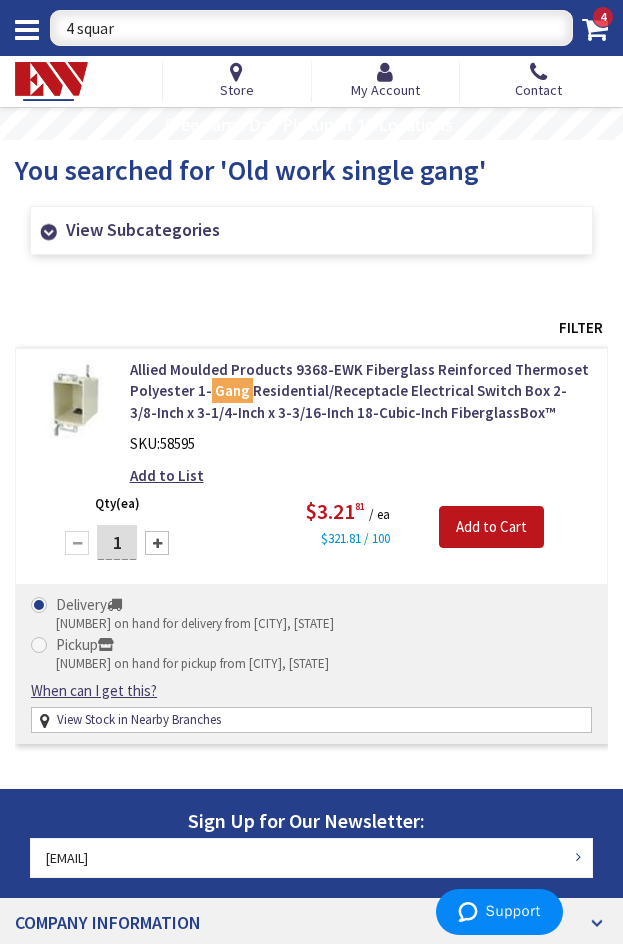 type on "4 square" 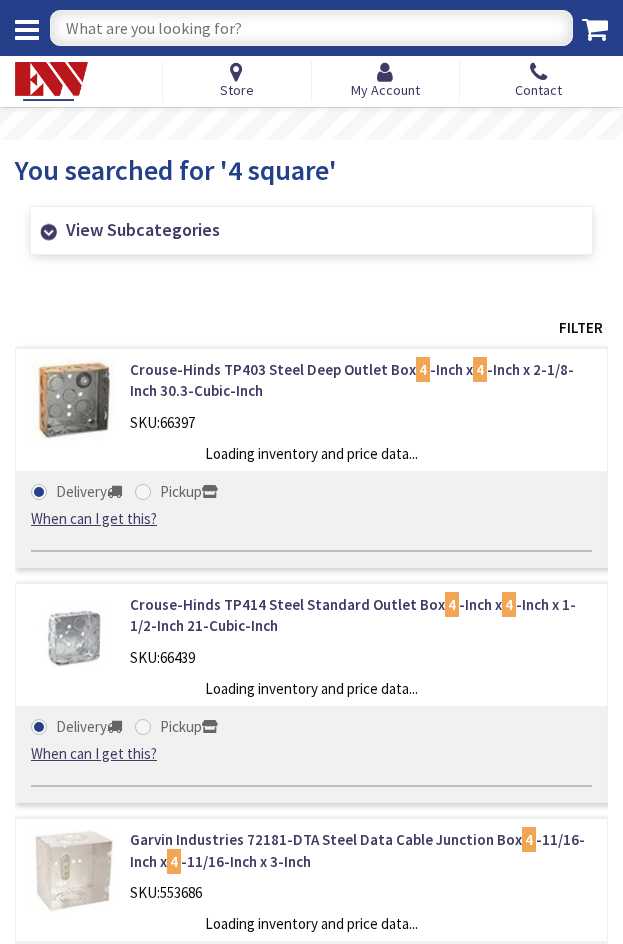 scroll, scrollTop: 0, scrollLeft: 0, axis: both 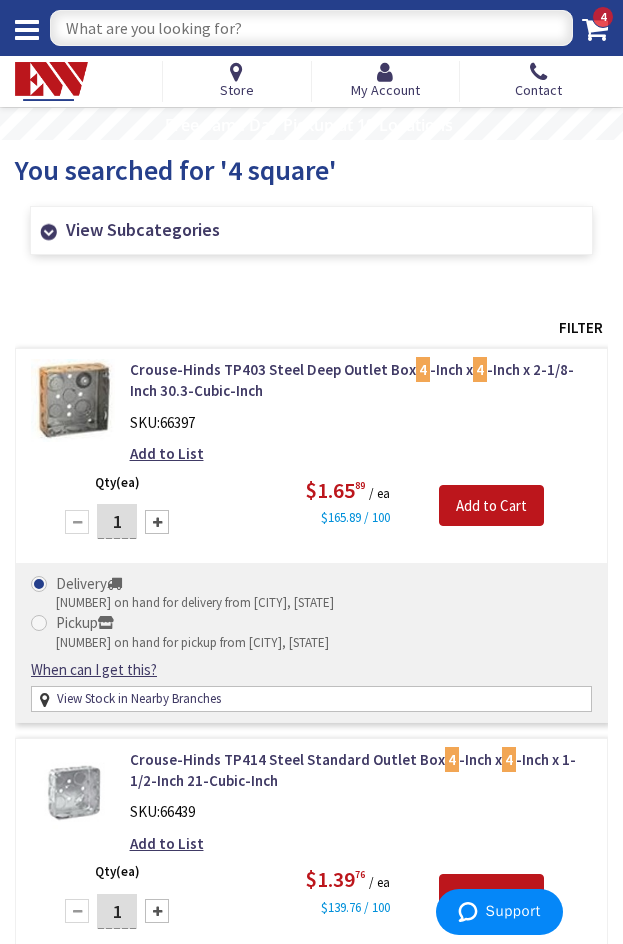 click 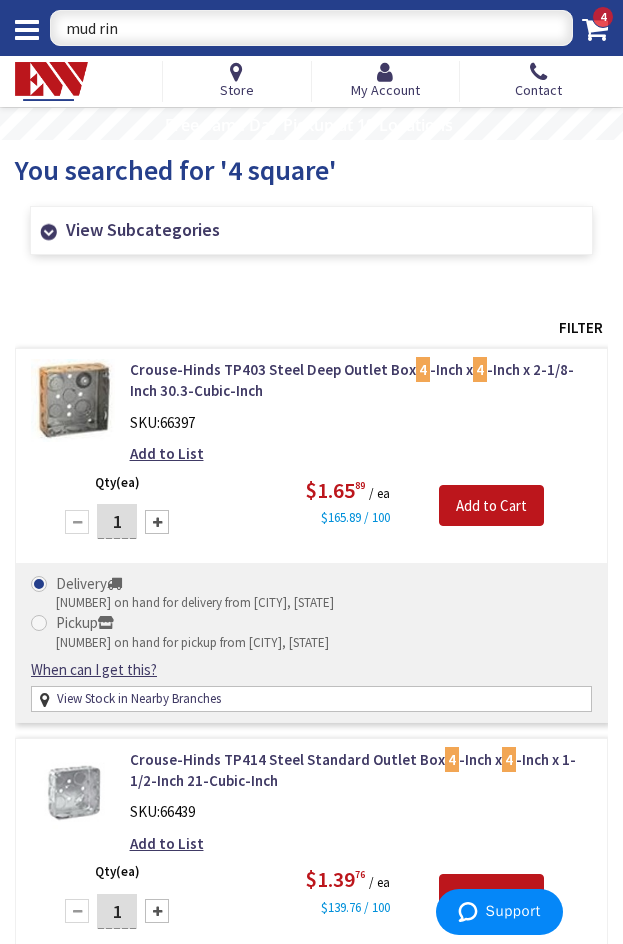 type on "mud ring" 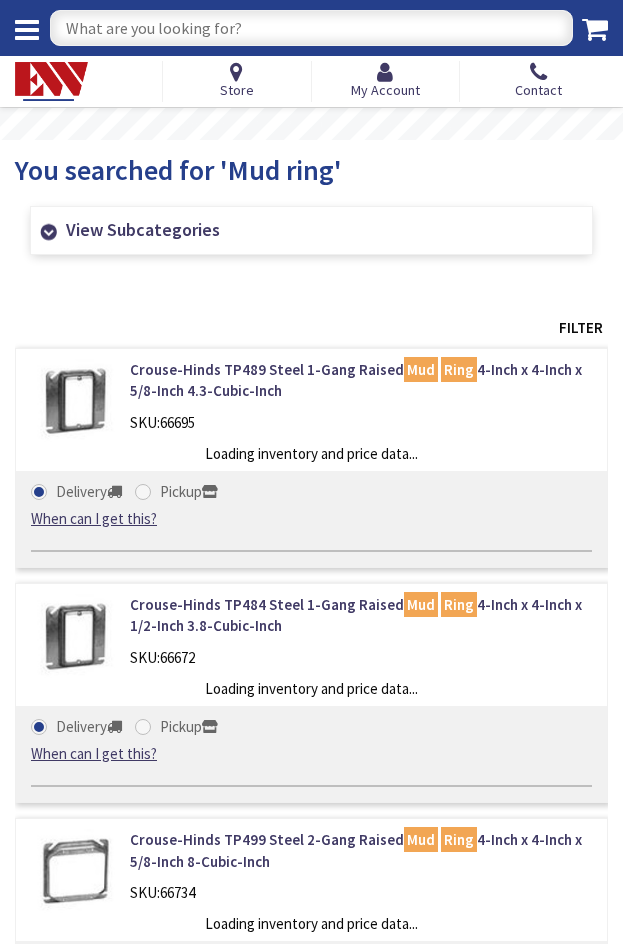 scroll, scrollTop: 0, scrollLeft: 0, axis: both 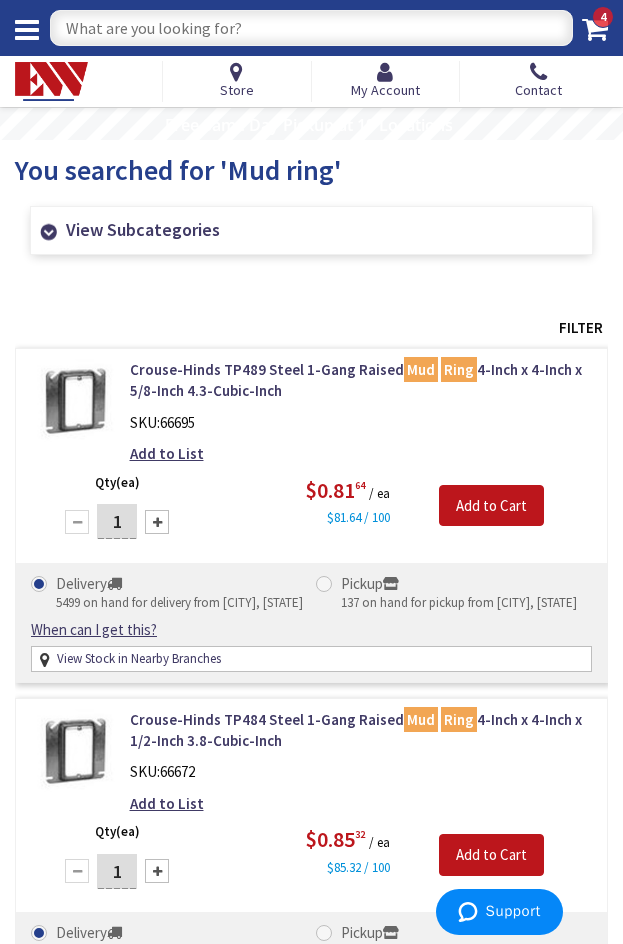 click on "Search
4" at bounding box center (311, 28) 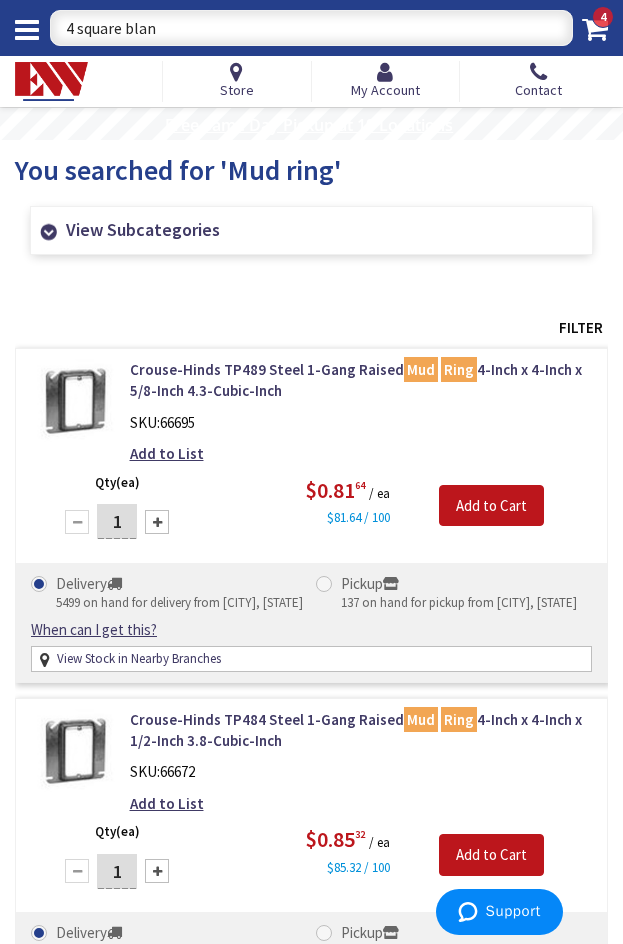 type on "4 square blank" 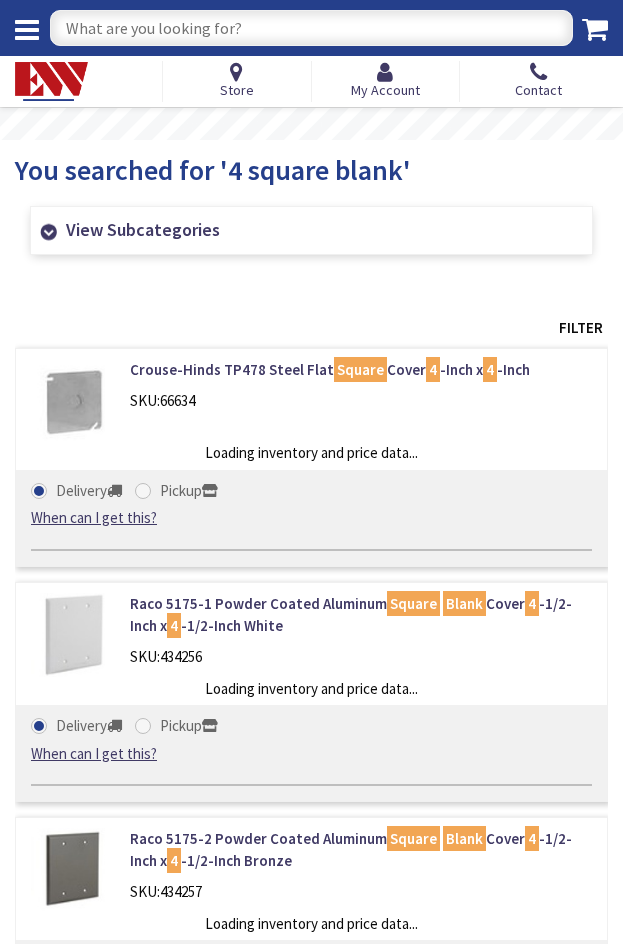 scroll, scrollTop: 0, scrollLeft: 0, axis: both 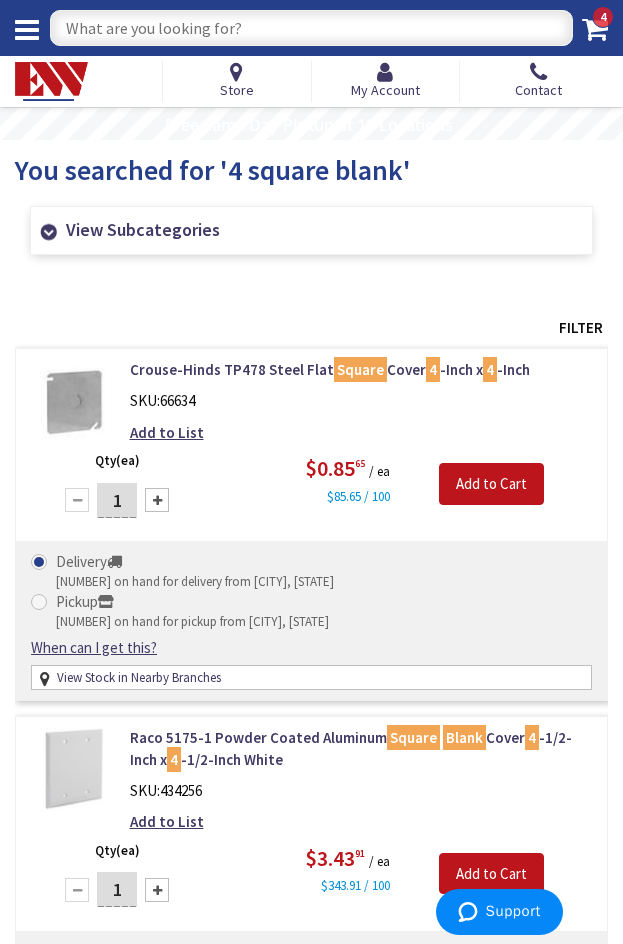 click at bounding box center [311, 28] 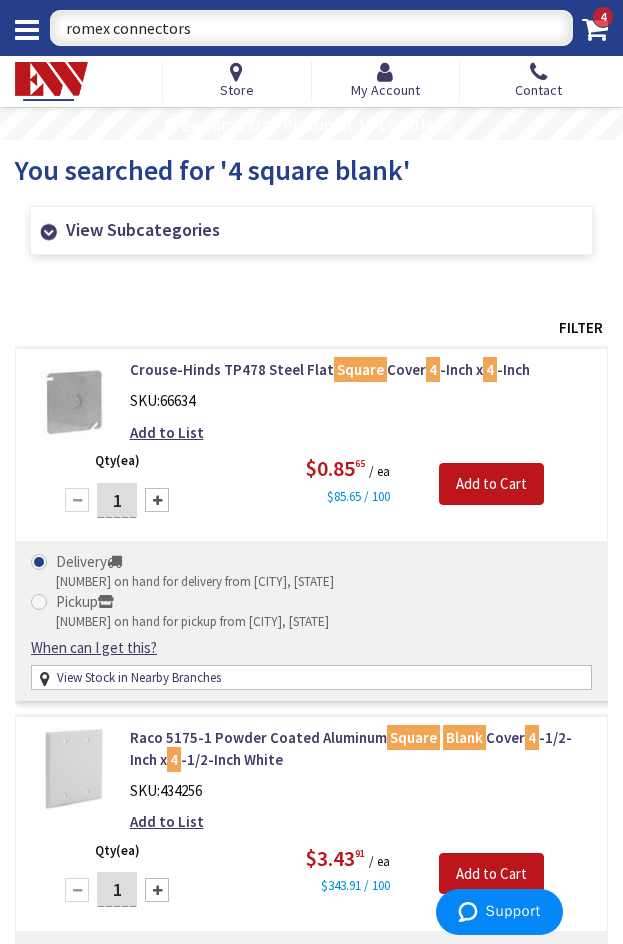 drag, startPoint x: 131, startPoint y: 23, endPoint x: -119, endPoint y: 20, distance: 250.018 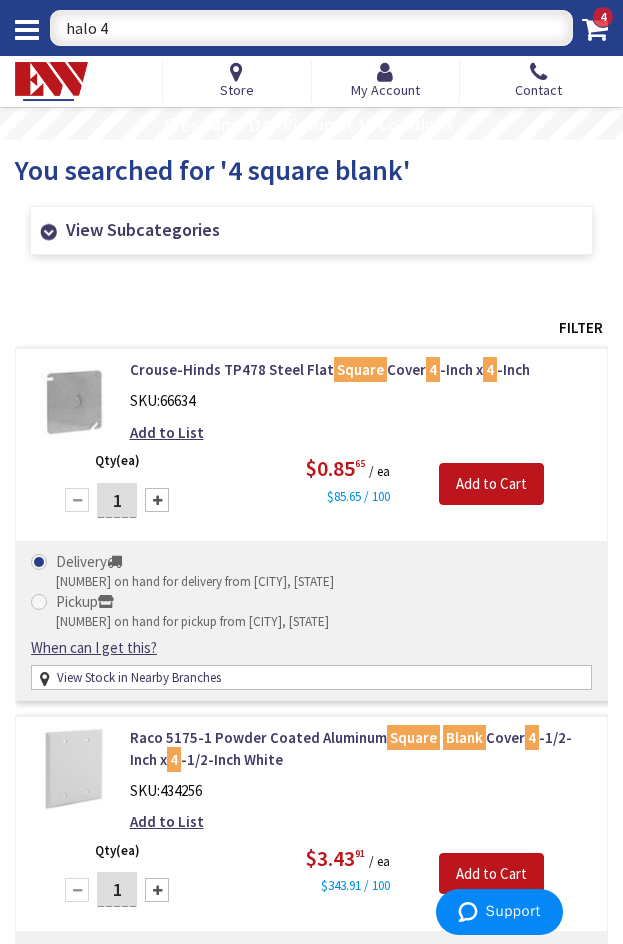 type on "halo 4"" 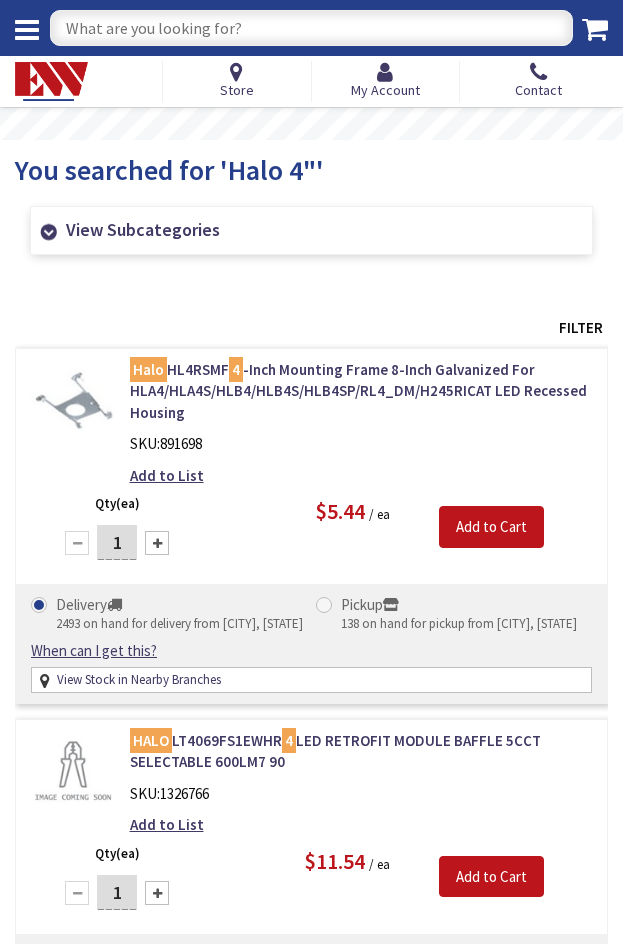 scroll, scrollTop: 0, scrollLeft: 0, axis: both 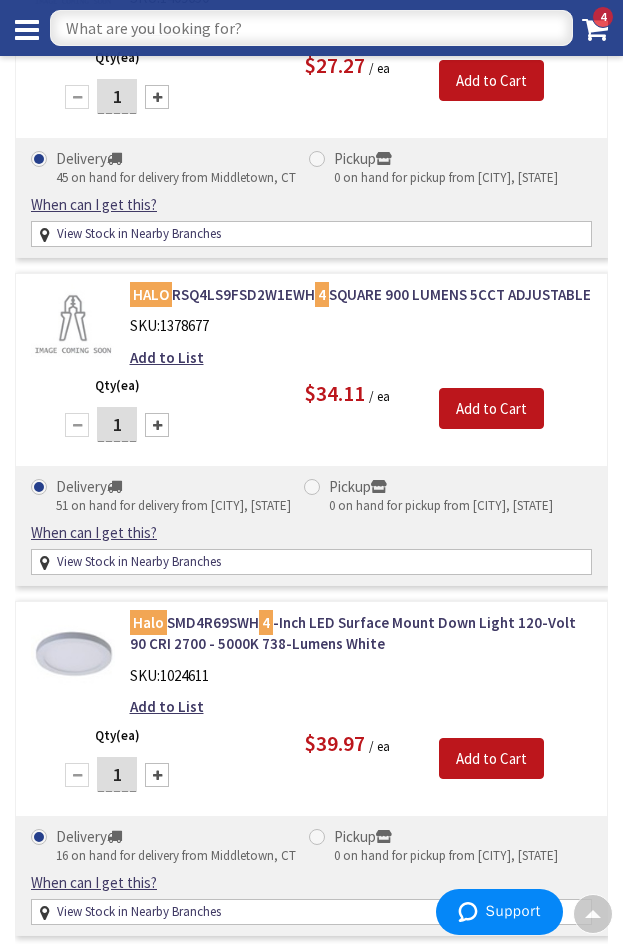 click at bounding box center (311, 28) 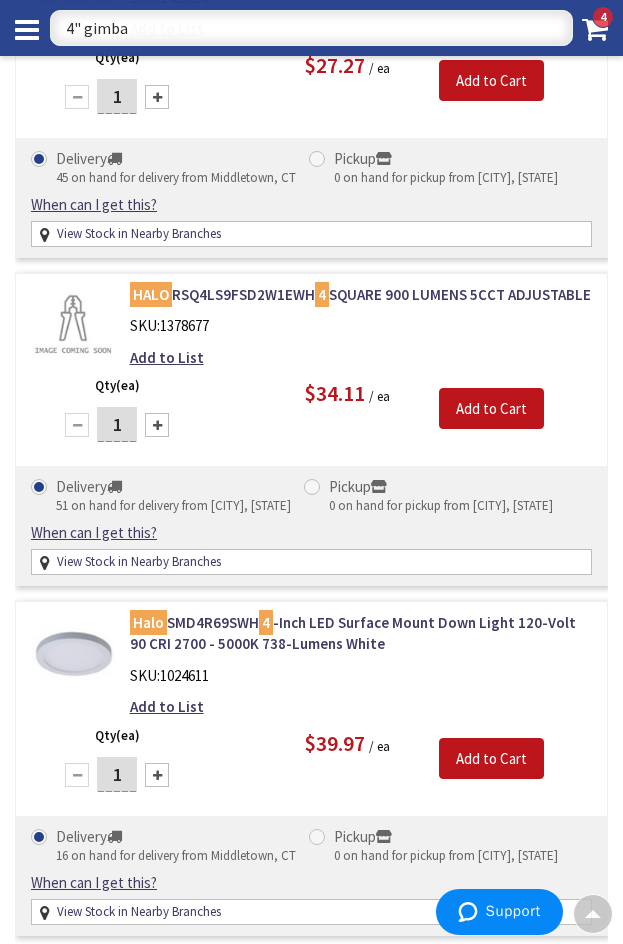 type on "4" gimbal" 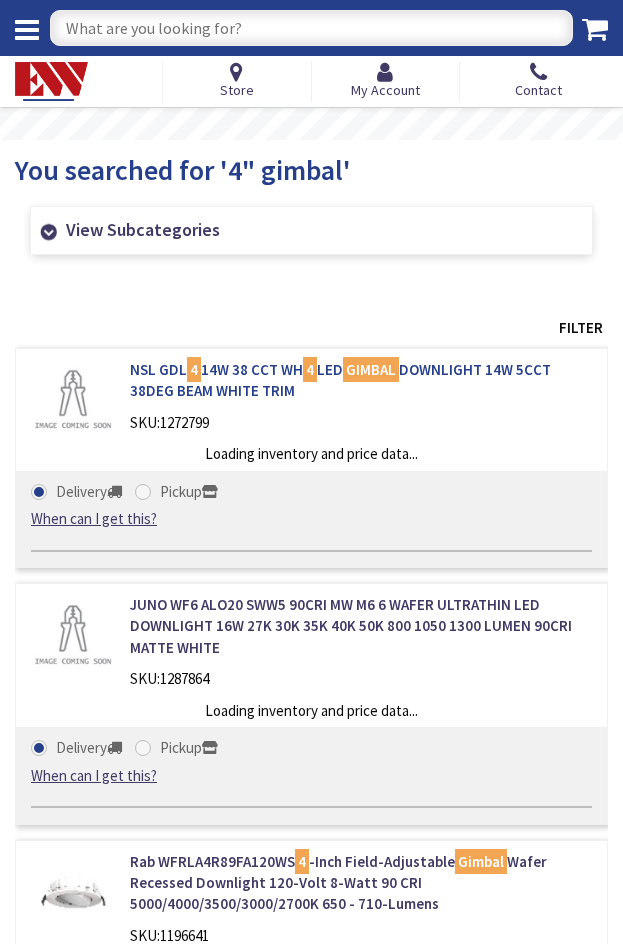 scroll, scrollTop: 0, scrollLeft: 0, axis: both 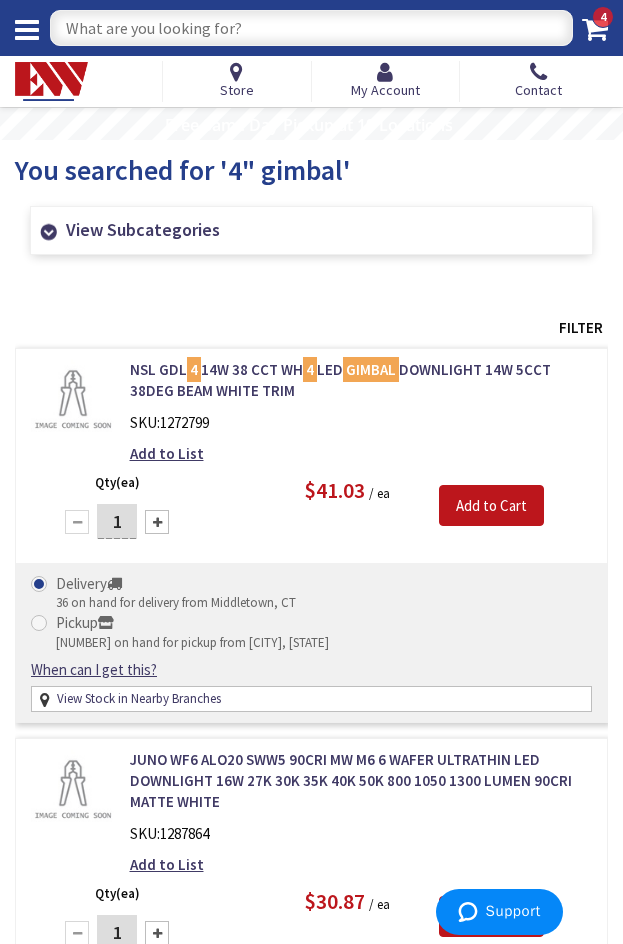 click at bounding box center [311, 28] 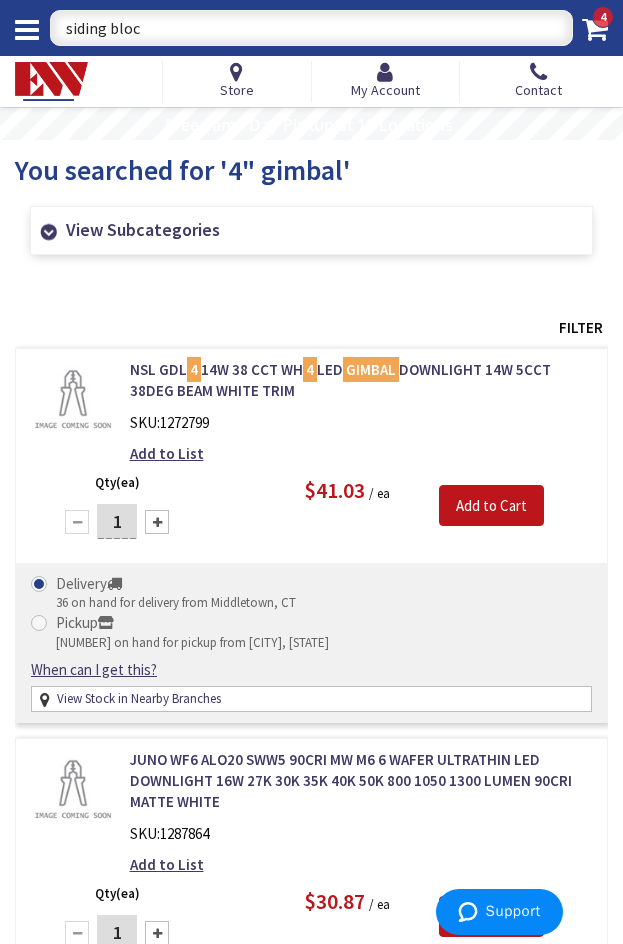 type on "siding block" 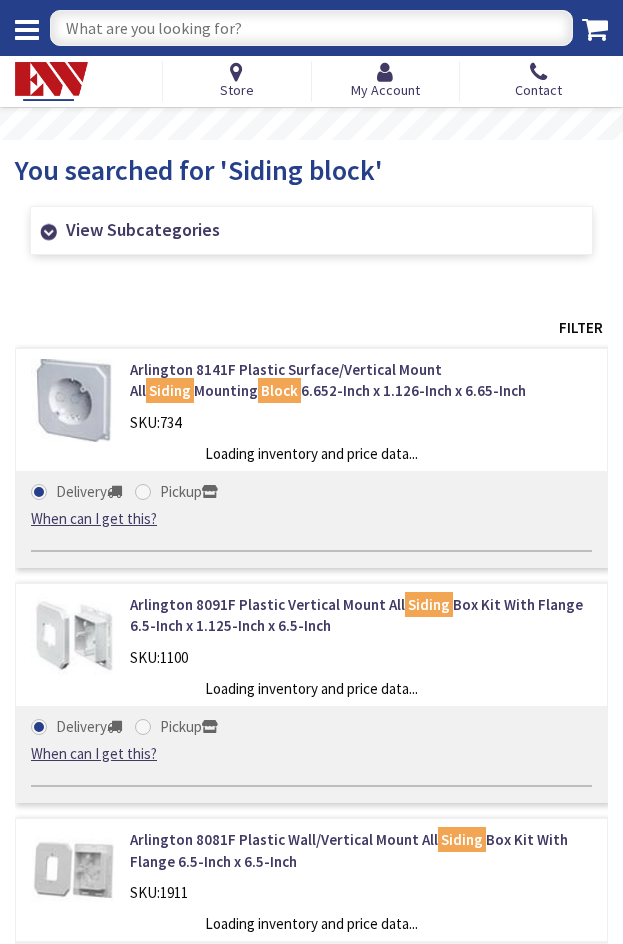 scroll, scrollTop: 0, scrollLeft: 0, axis: both 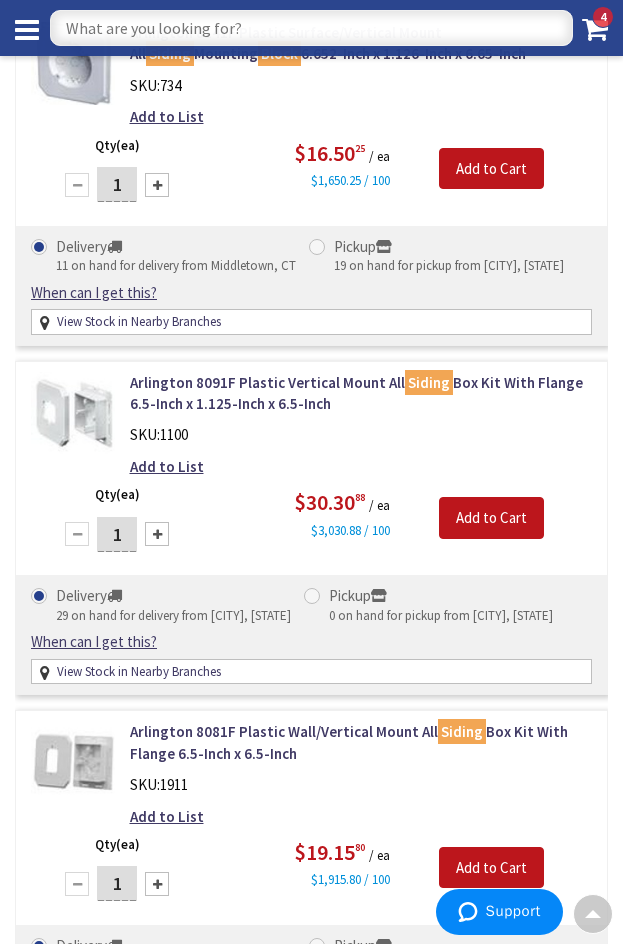 click at bounding box center (311, 28) 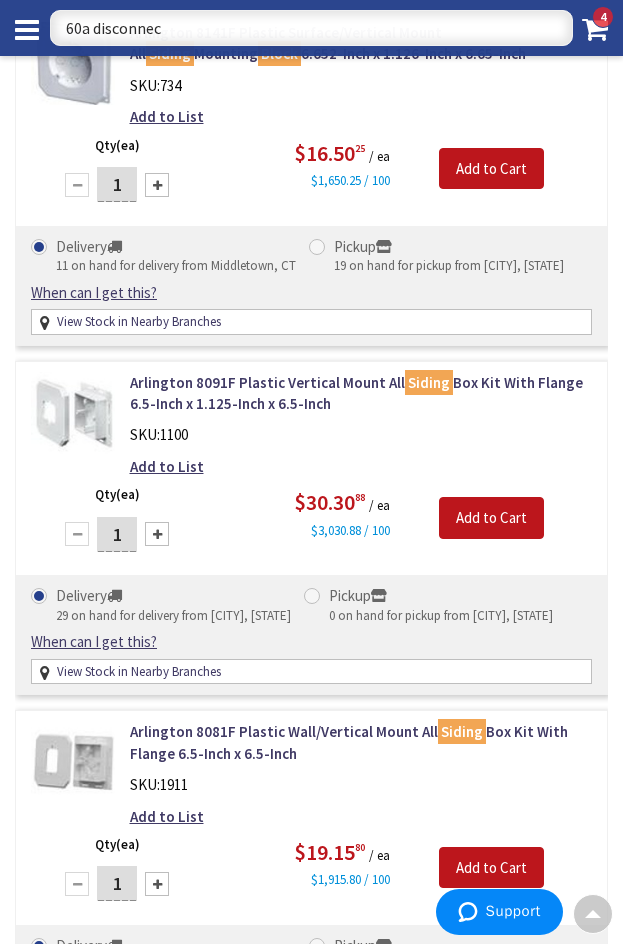 type on "60a disconnect" 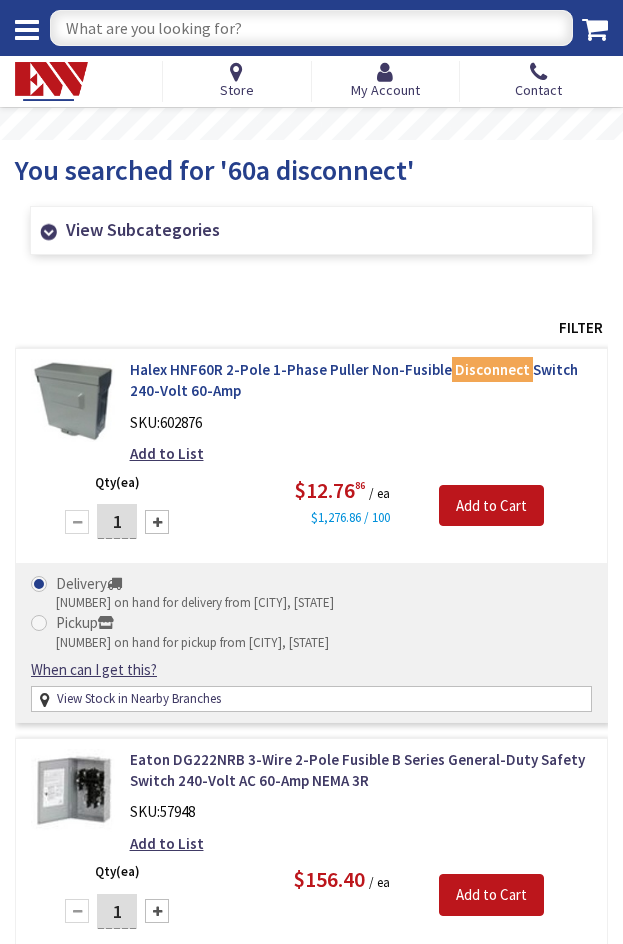 scroll, scrollTop: 0, scrollLeft: 0, axis: both 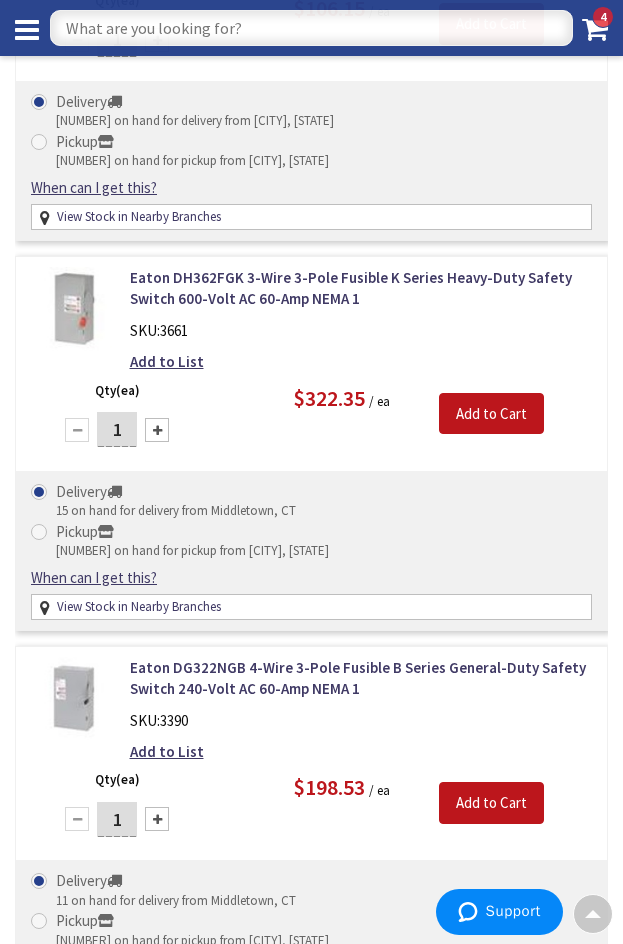 click at bounding box center [311, 28] 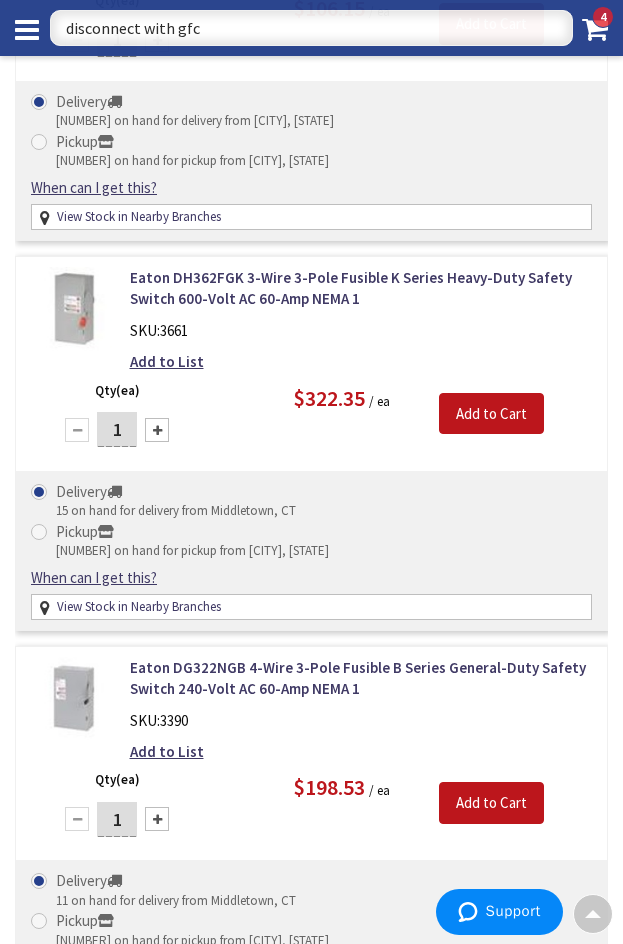 type on "disconnect with gfci" 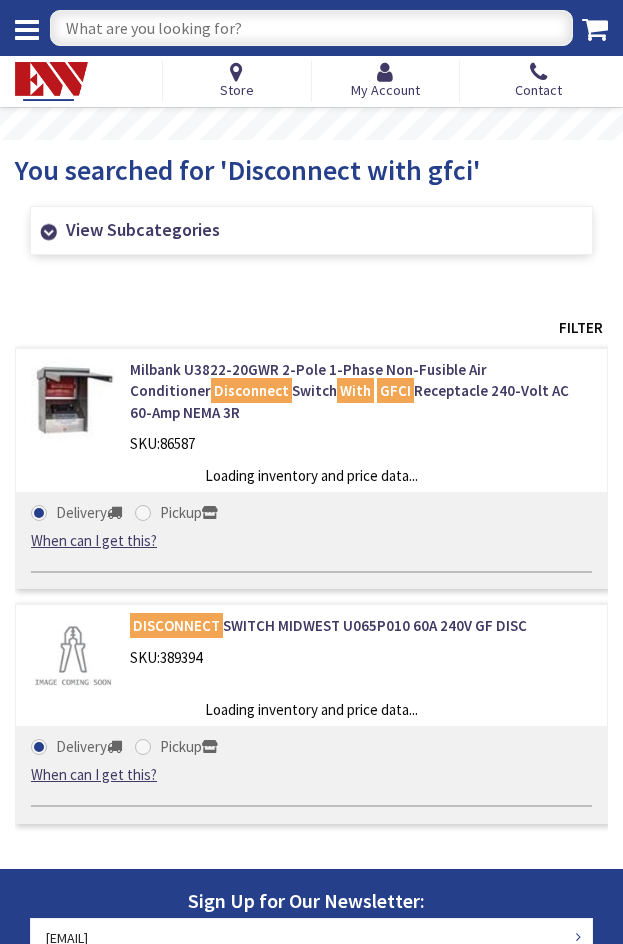 scroll, scrollTop: 0, scrollLeft: 0, axis: both 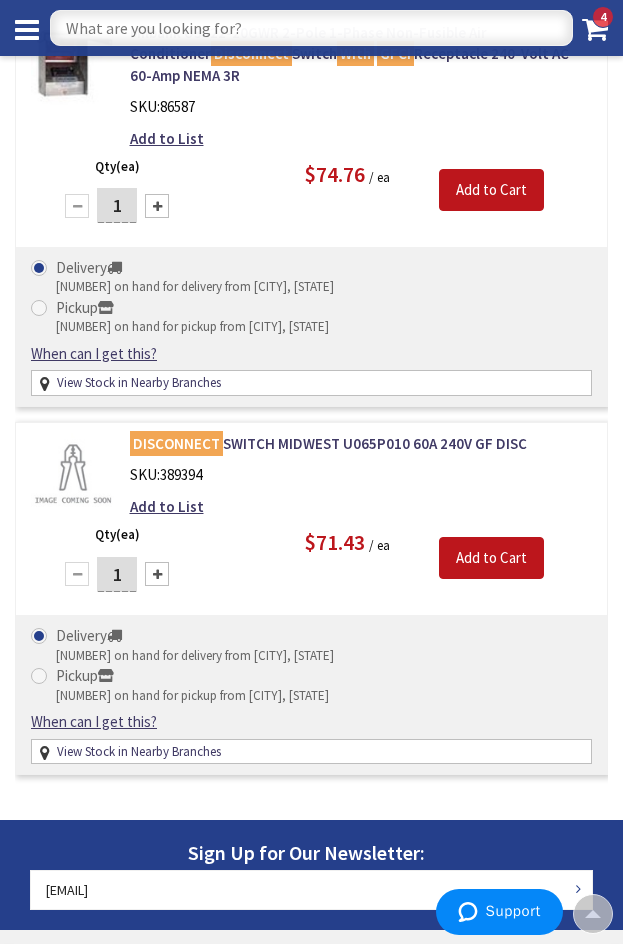 click at bounding box center [311, 28] 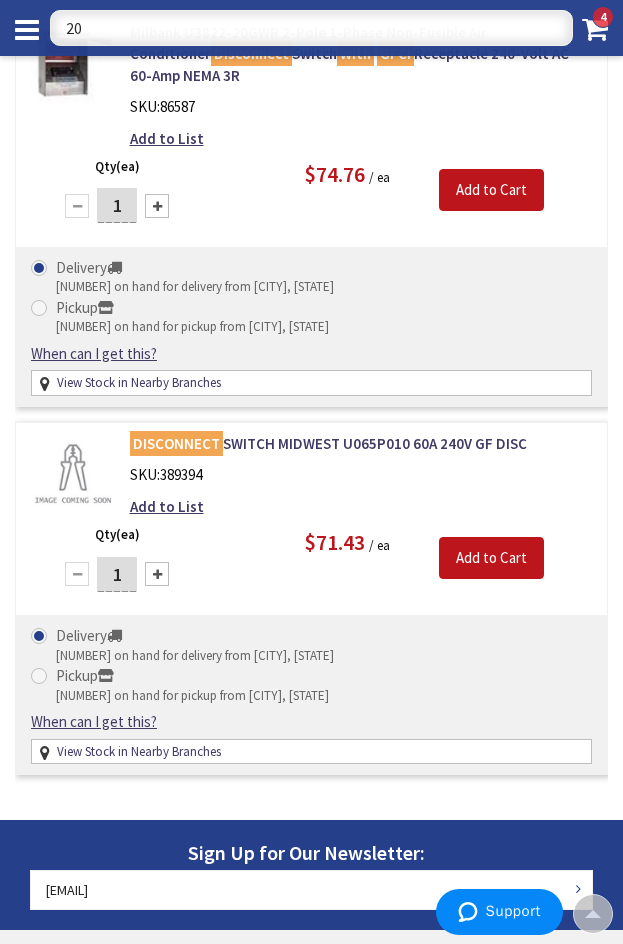type on "2" 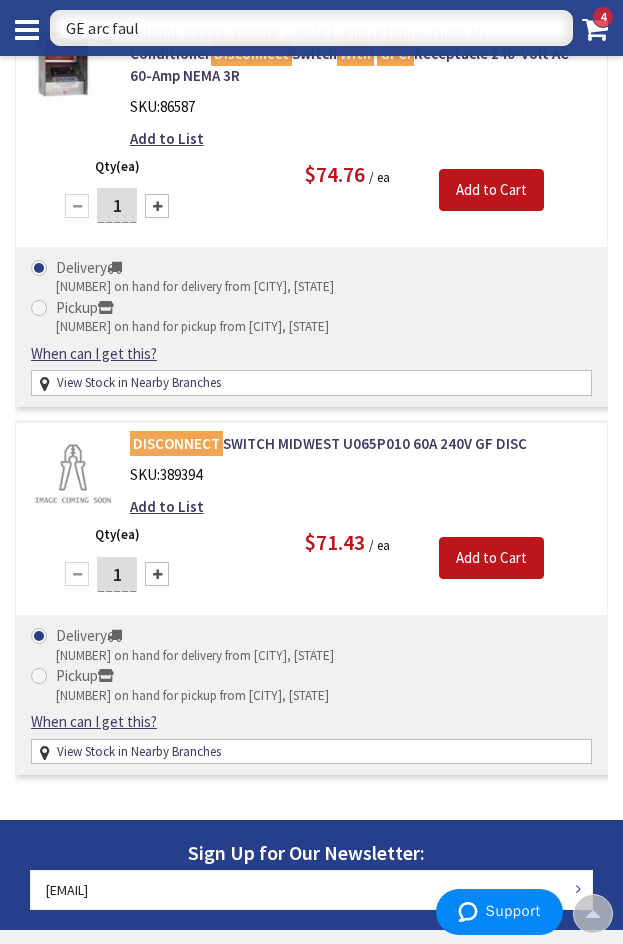 type on "GE arc fault" 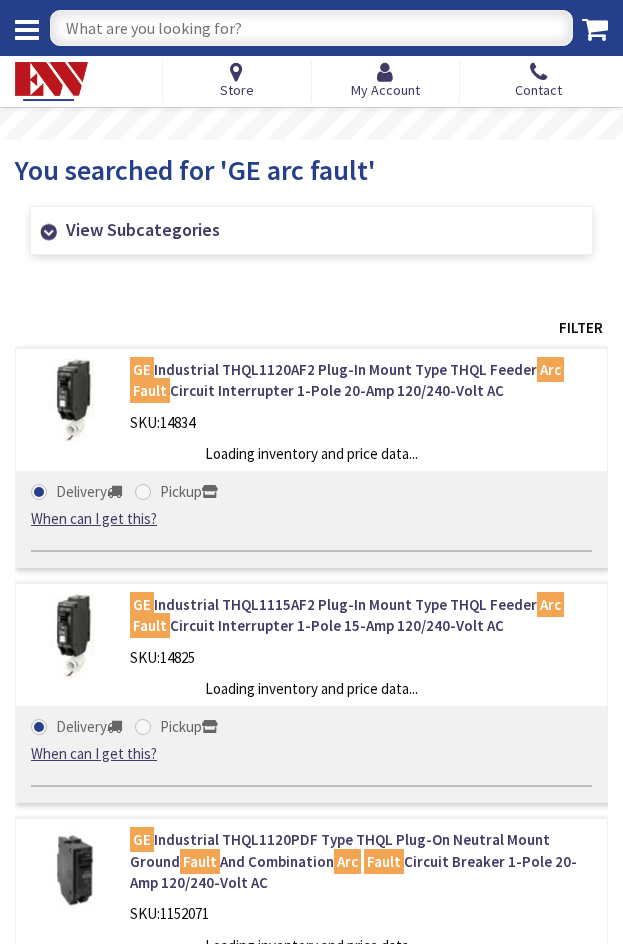 scroll, scrollTop: 0, scrollLeft: 0, axis: both 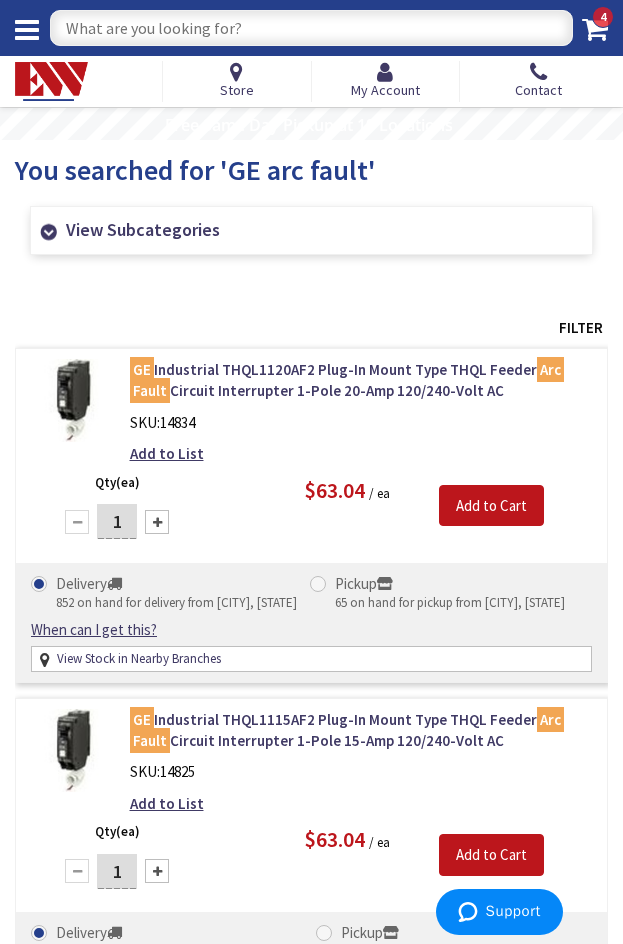 click at bounding box center [311, 28] 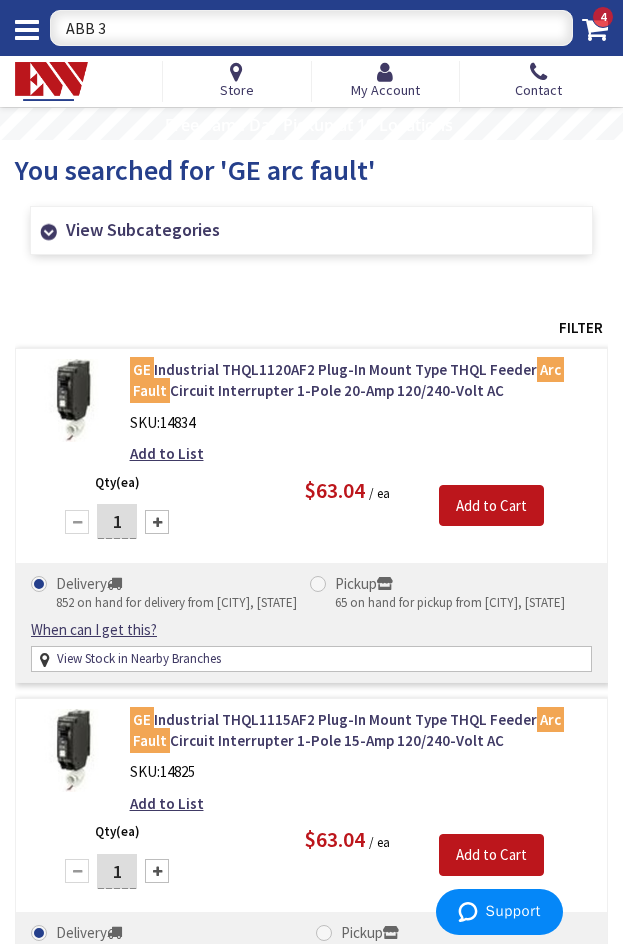type on "ABB 30" 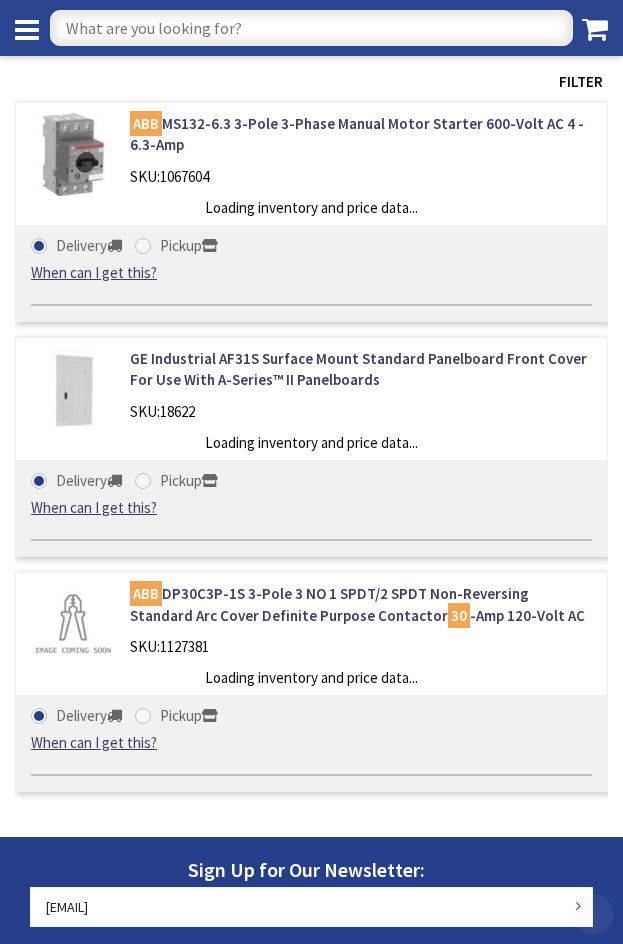 scroll, scrollTop: 400, scrollLeft: 0, axis: vertical 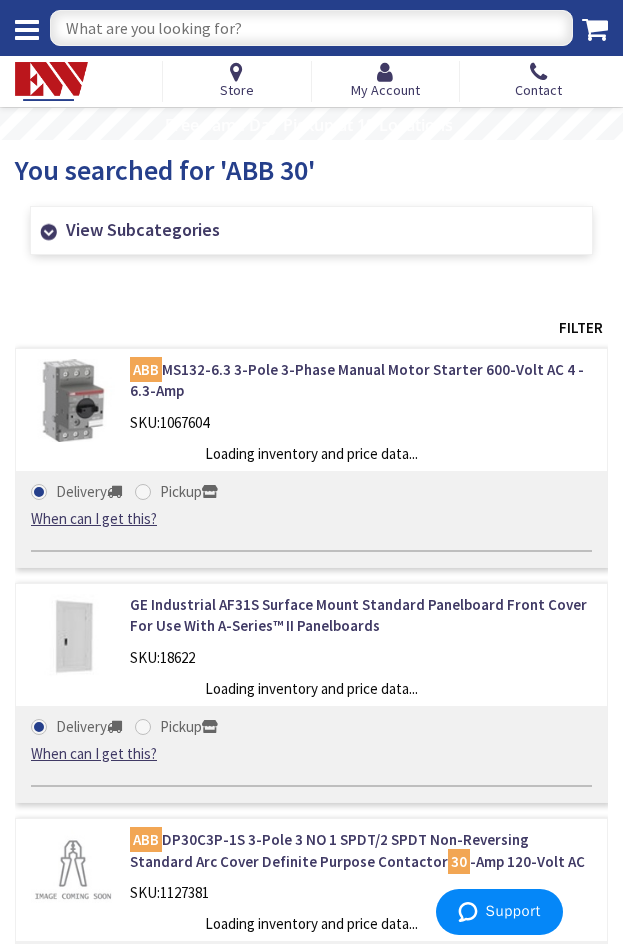 click at bounding box center (311, 28) 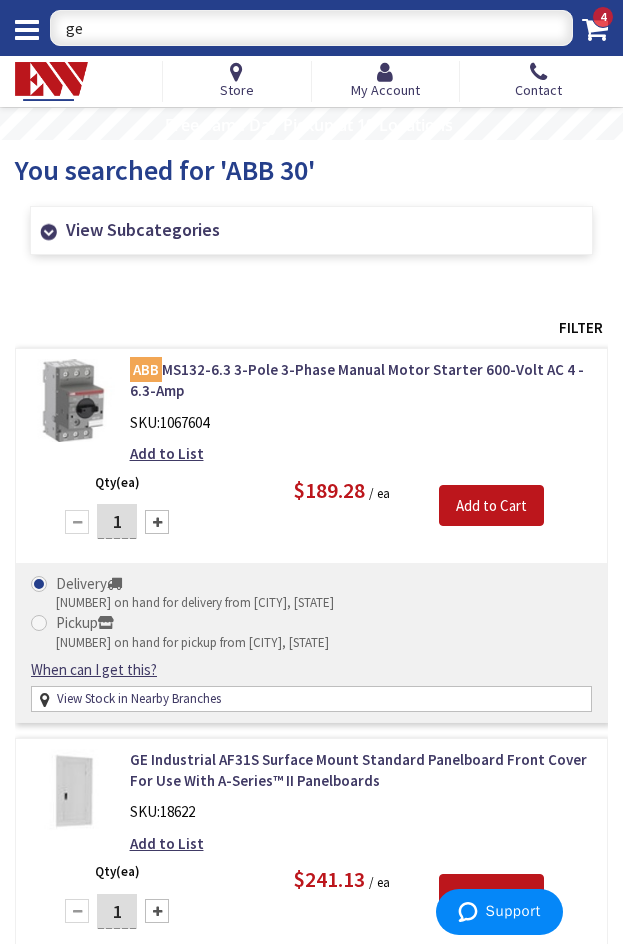 type on "g" 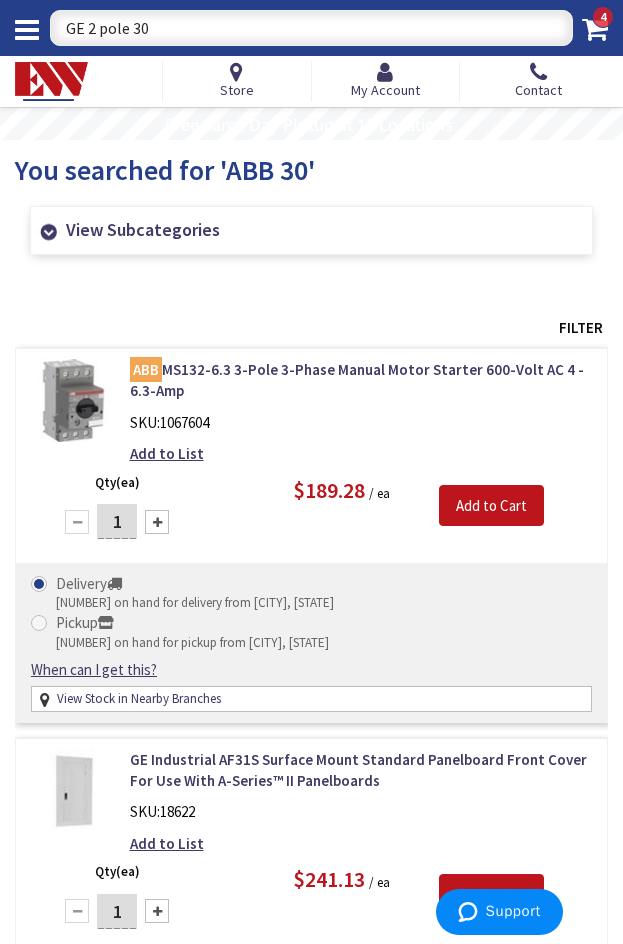type on "GE 2 pole 30A" 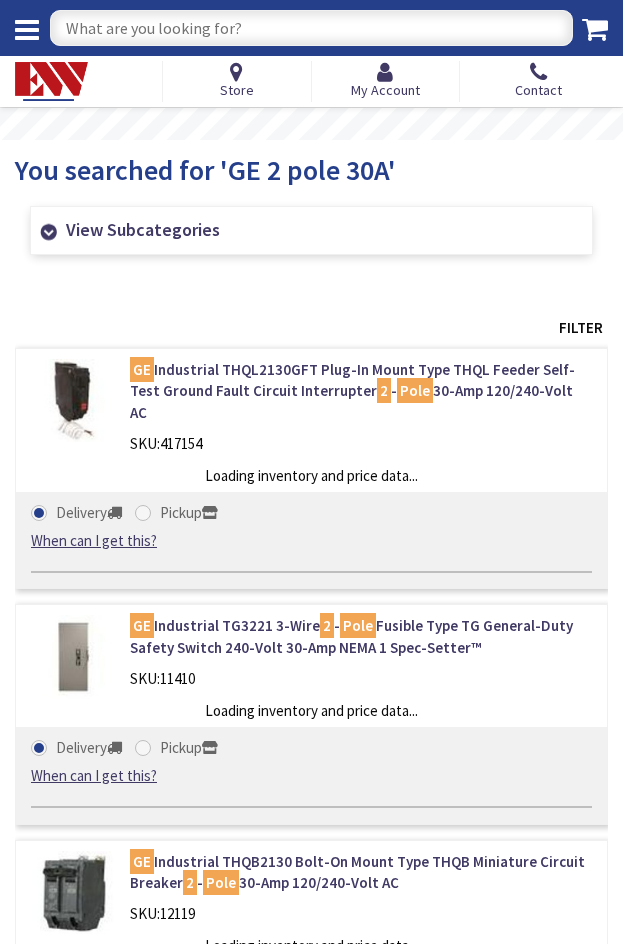 scroll, scrollTop: 0, scrollLeft: 0, axis: both 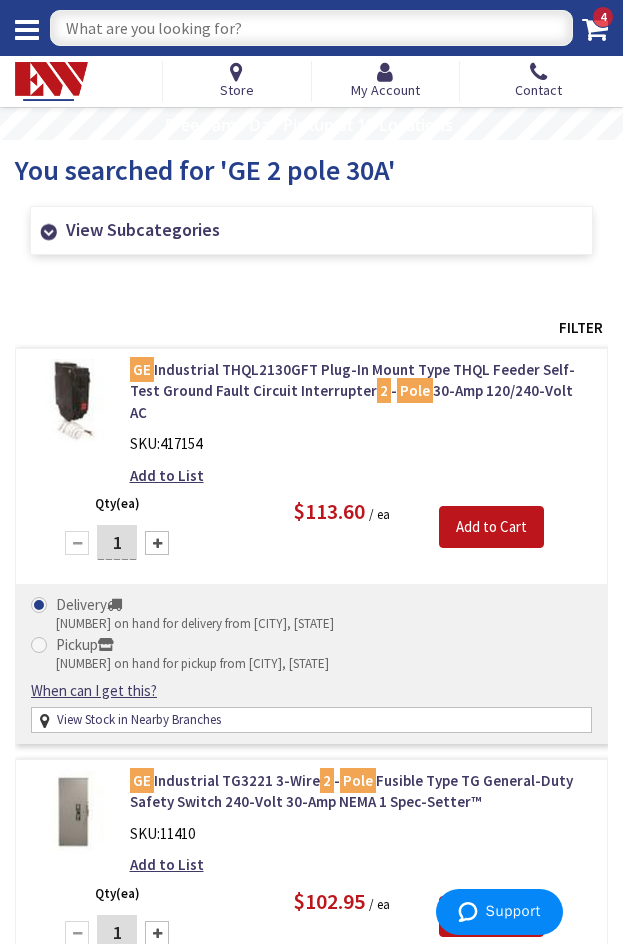 click at bounding box center (311, 28) 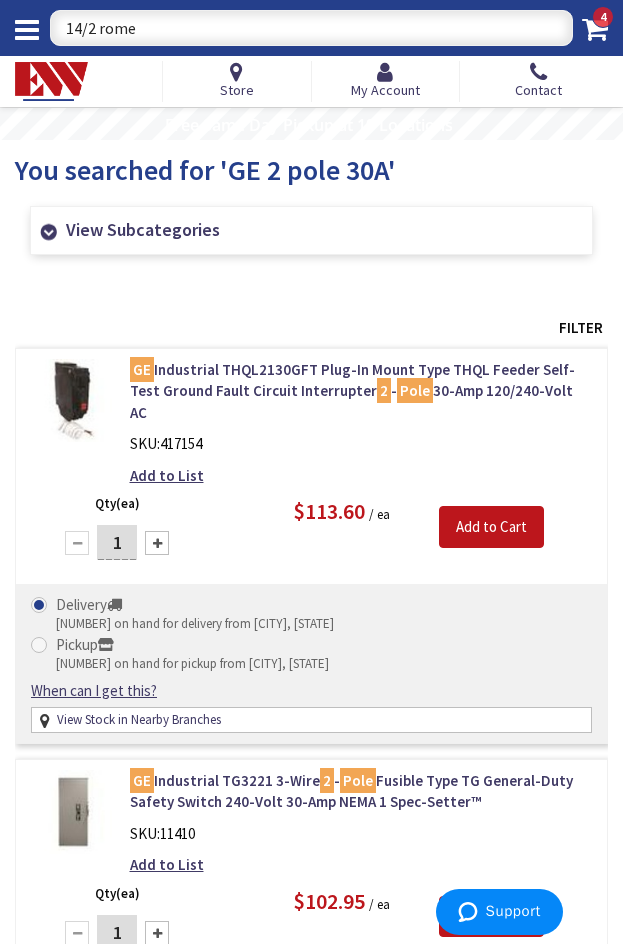 type on "14/2 romex" 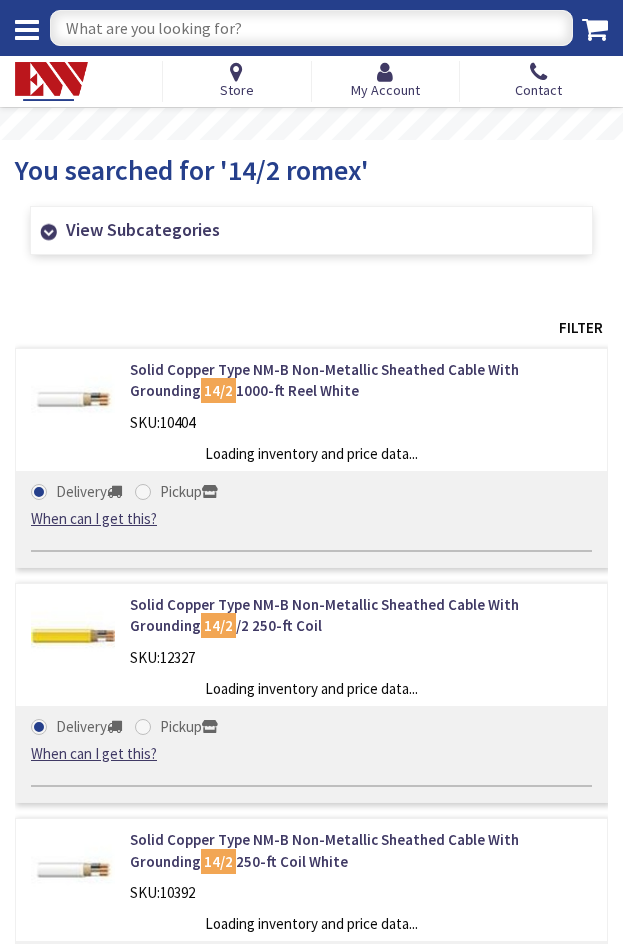 scroll, scrollTop: 0, scrollLeft: 0, axis: both 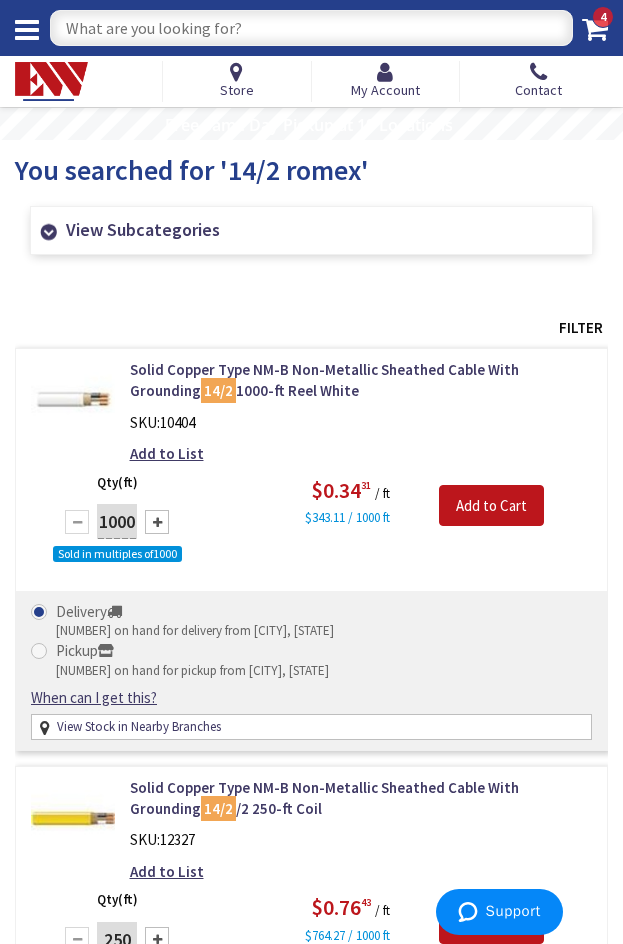 click at bounding box center (311, 28) 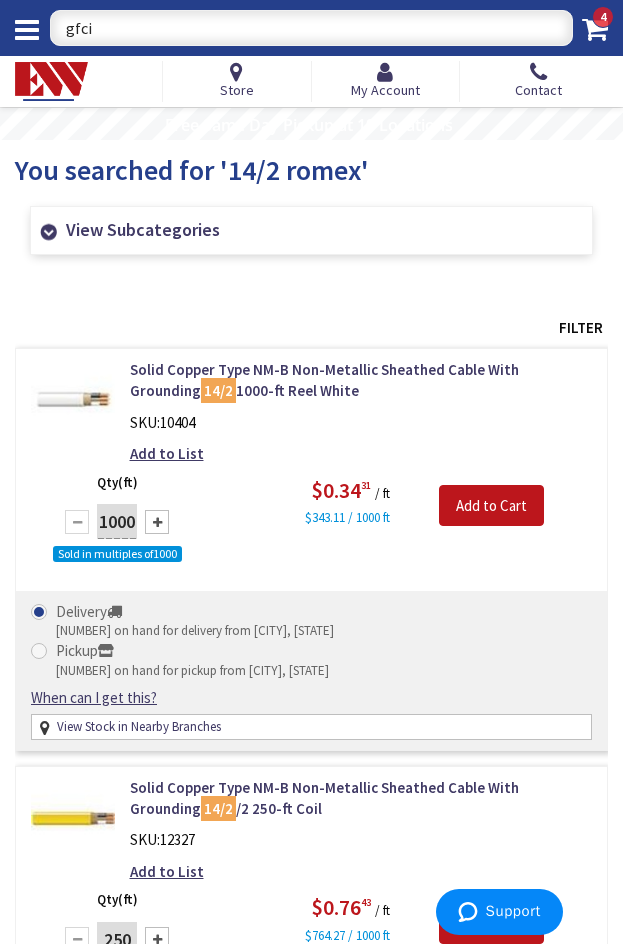 type on "gfci\" 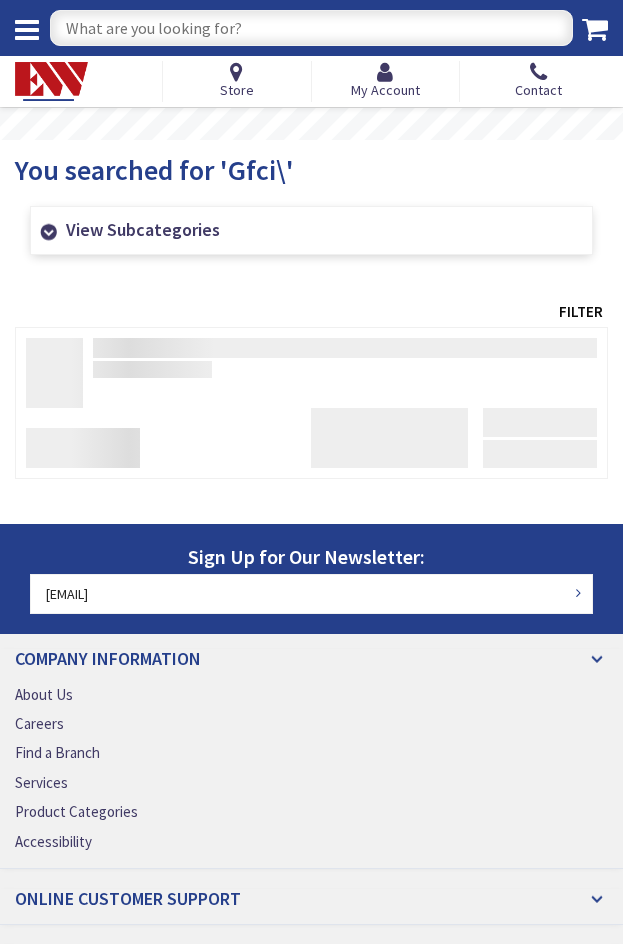 scroll, scrollTop: 0, scrollLeft: 0, axis: both 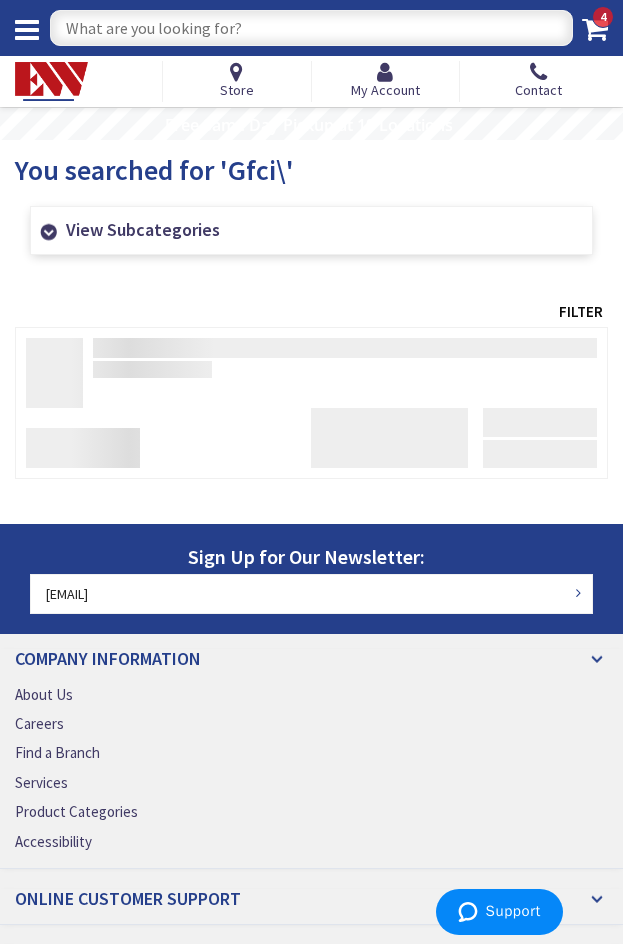 click at bounding box center [311, 28] 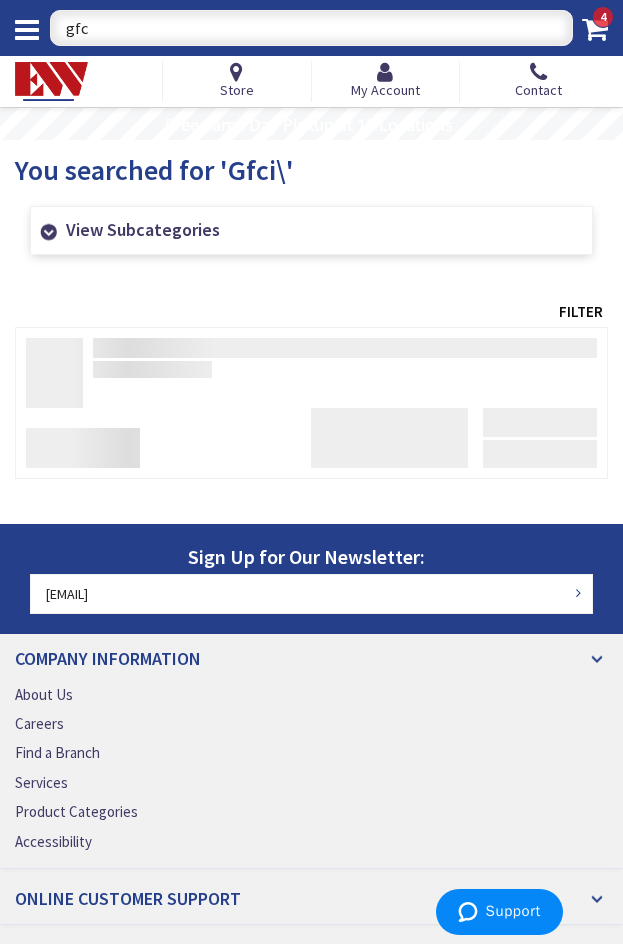 type on "gfci" 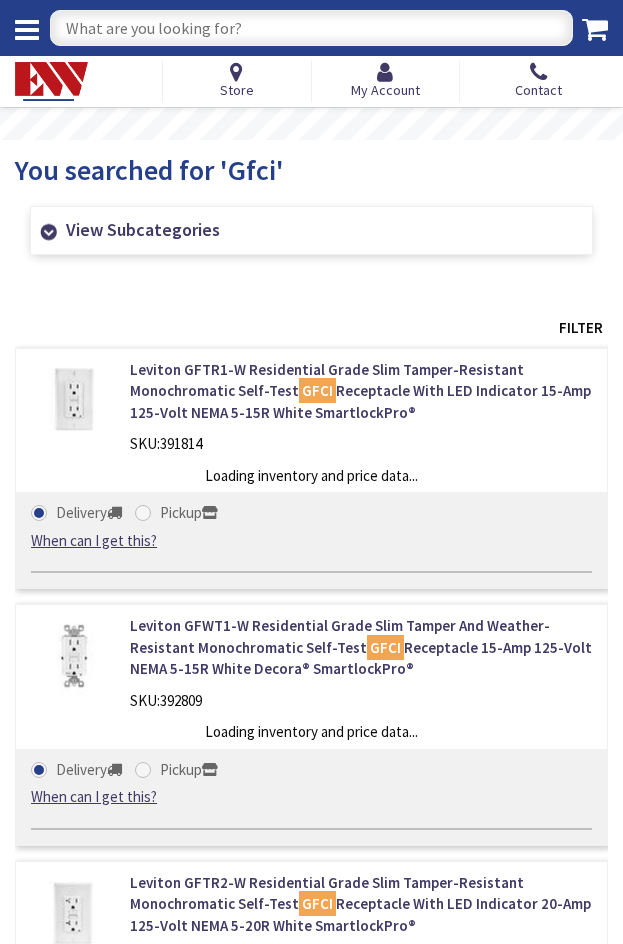 scroll, scrollTop: 0, scrollLeft: 0, axis: both 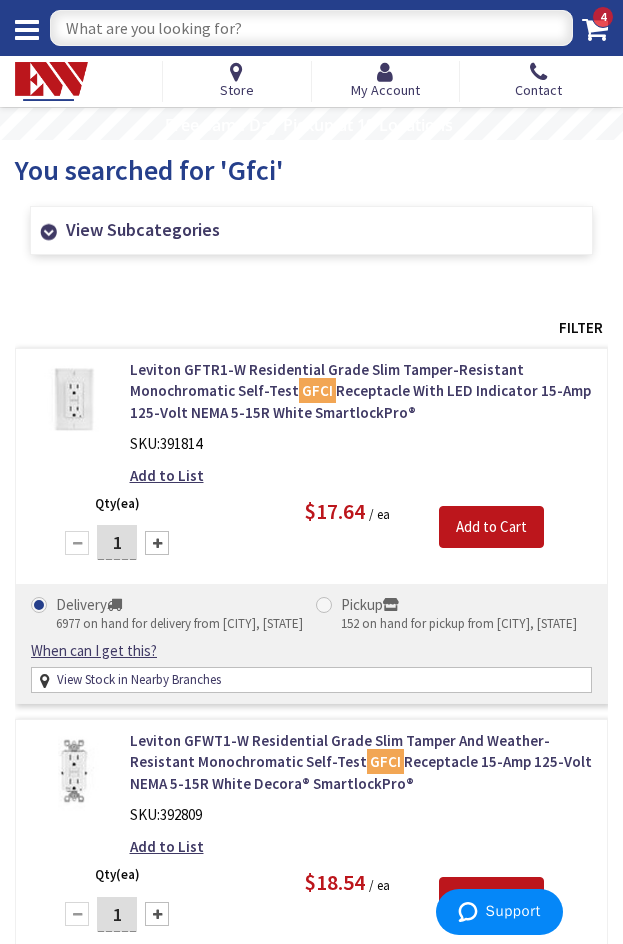 click at bounding box center (311, 28) 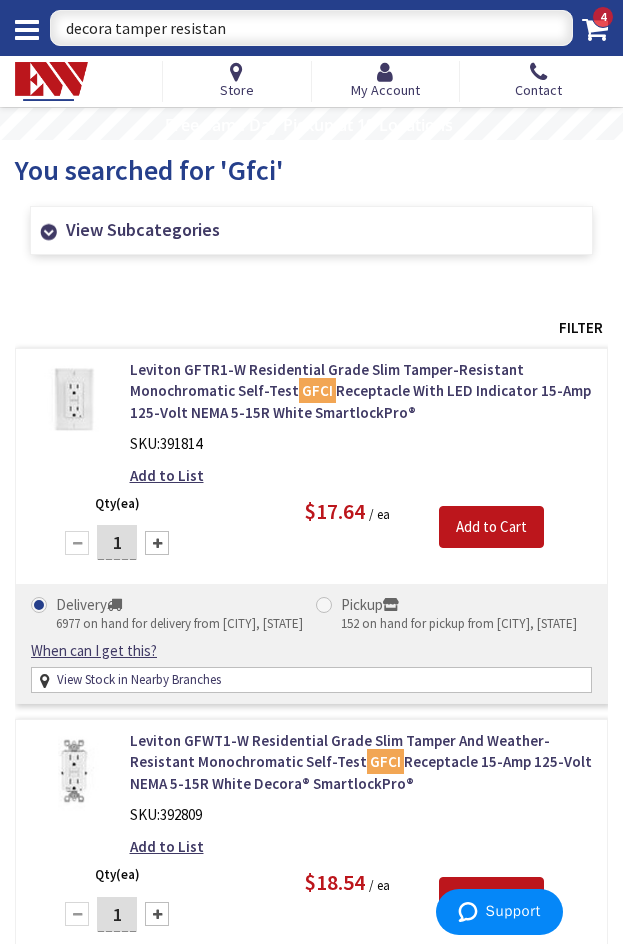 type on "decora tamper resistant" 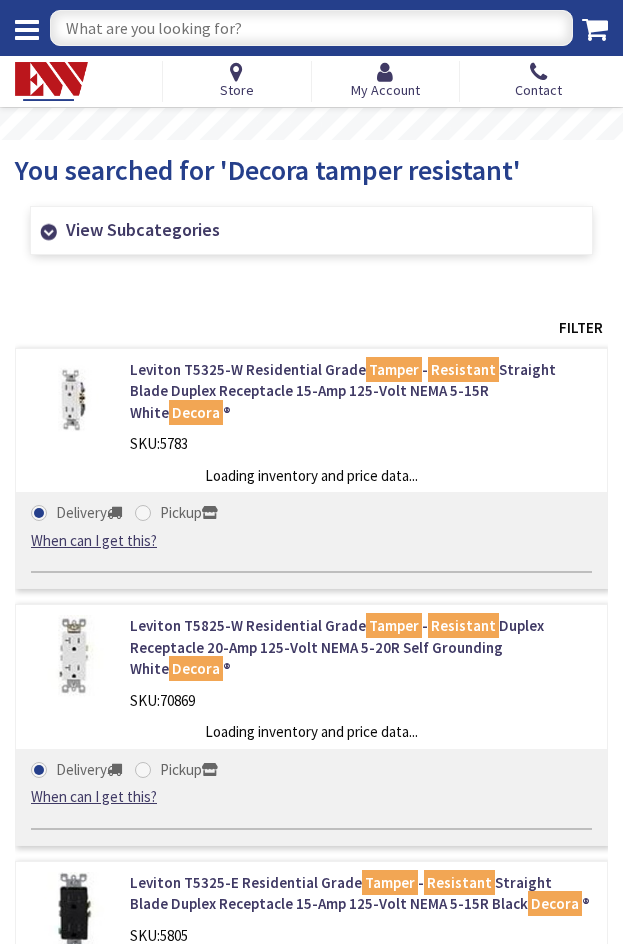 scroll, scrollTop: 0, scrollLeft: 0, axis: both 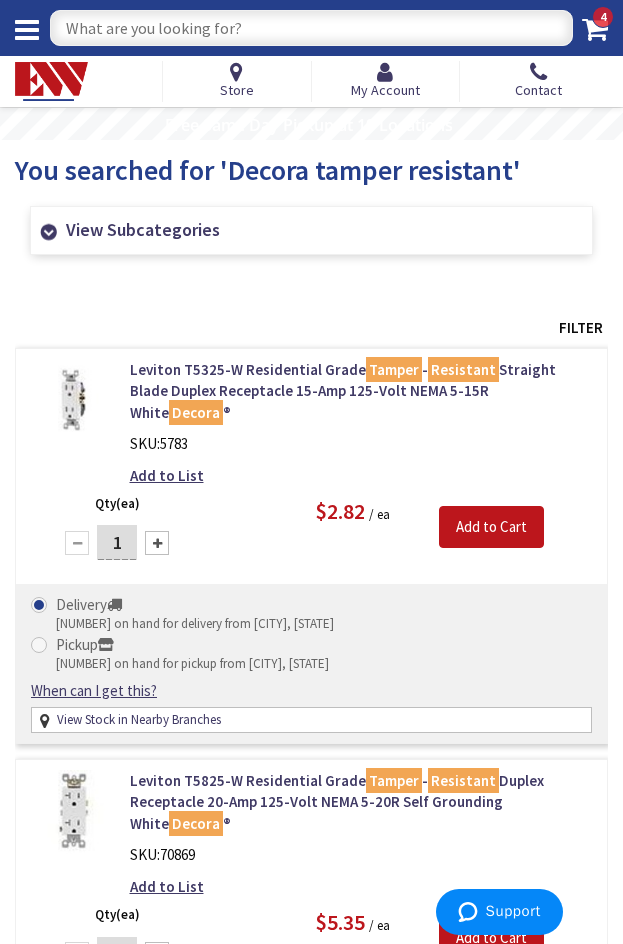 click at bounding box center [311, 28] 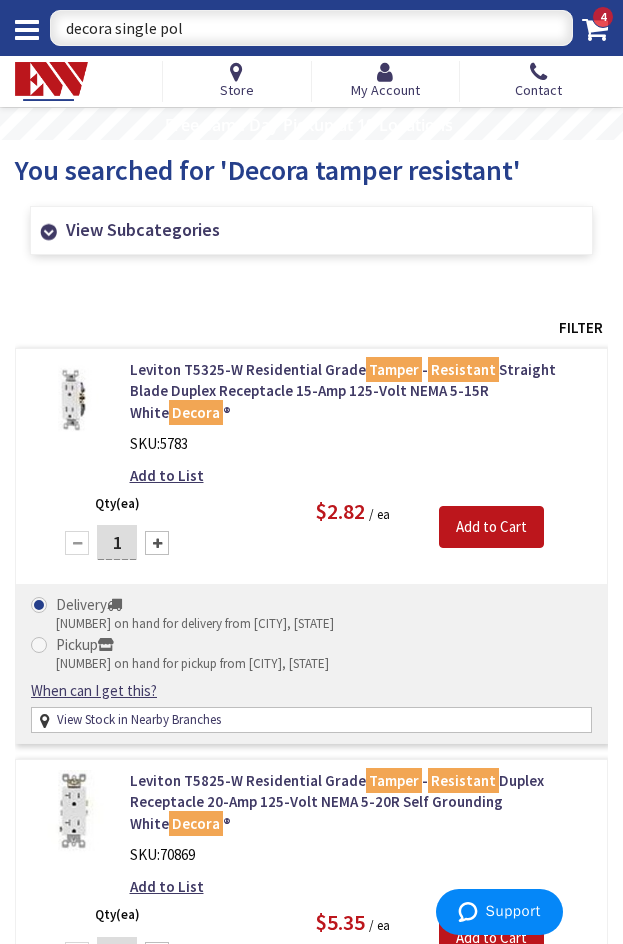 type on "decora single pole" 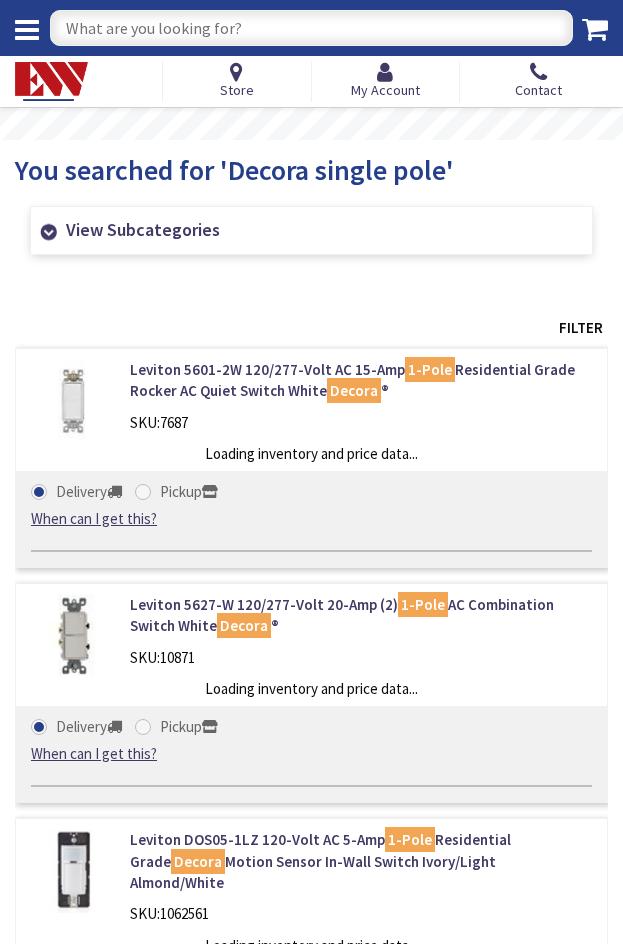 scroll, scrollTop: 0, scrollLeft: 0, axis: both 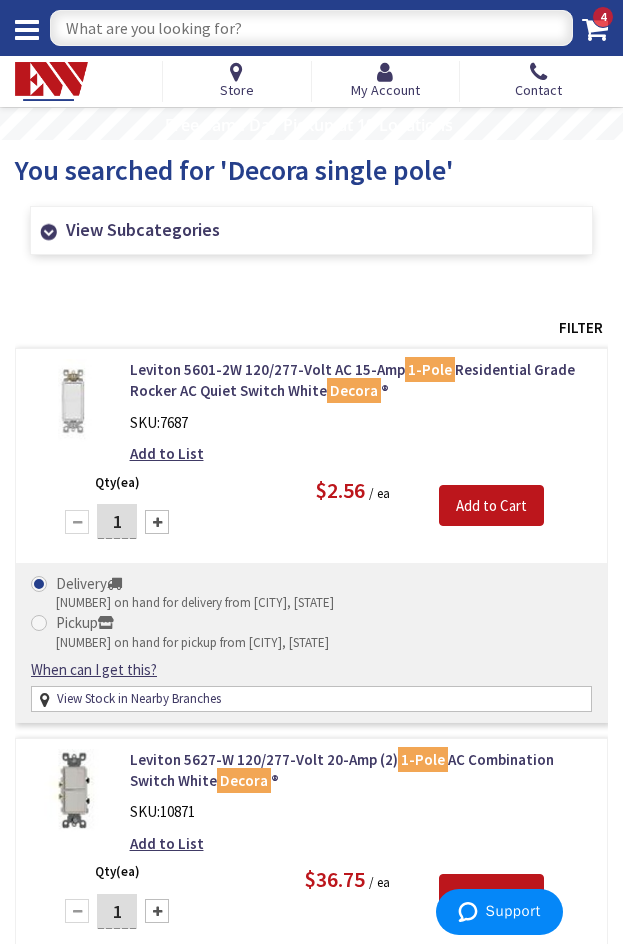 click at bounding box center [311, 28] 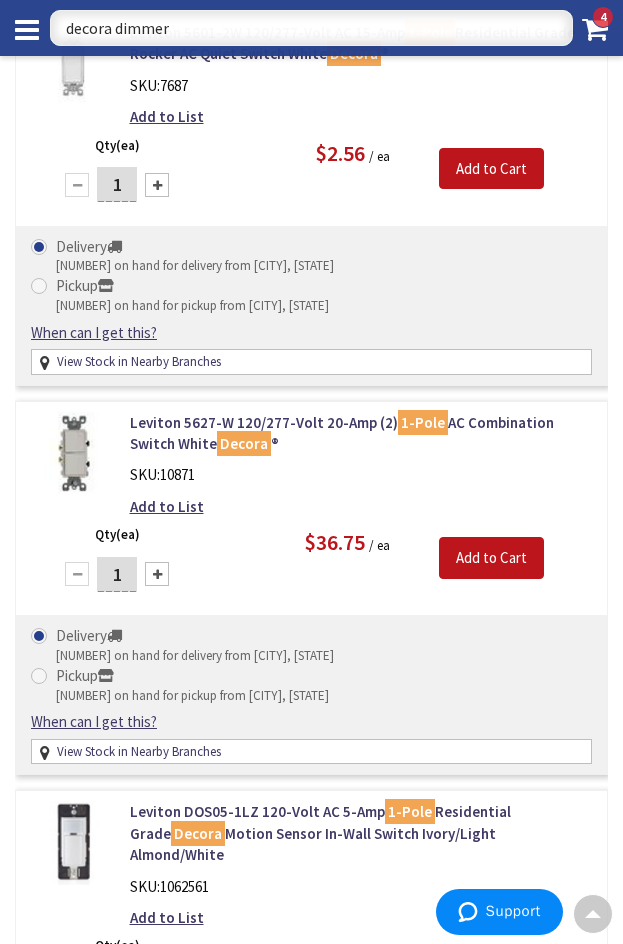 scroll, scrollTop: 0, scrollLeft: 0, axis: both 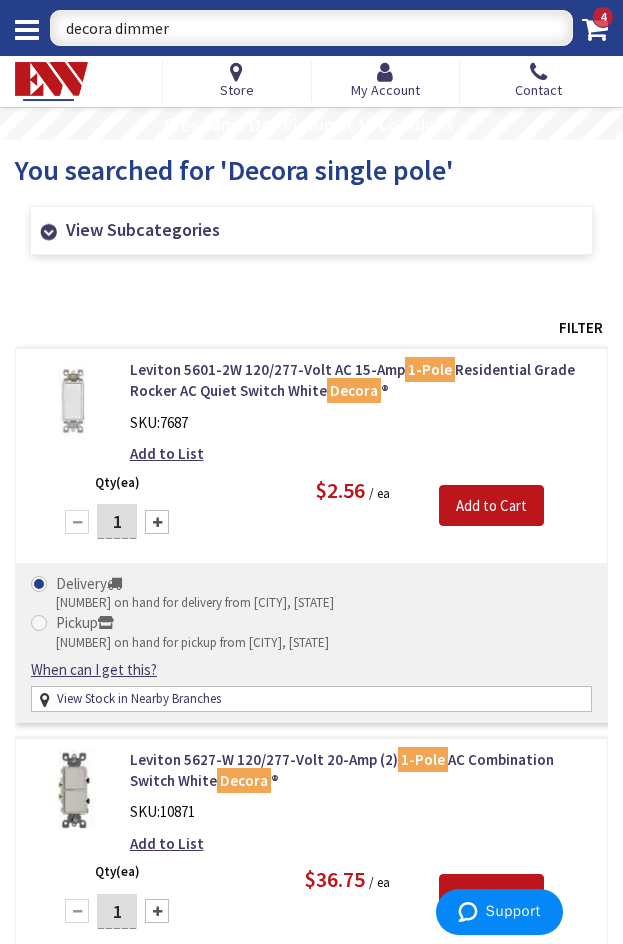 drag, startPoint x: 178, startPoint y: 32, endPoint x: 292, endPoint y: 20, distance: 114.62984 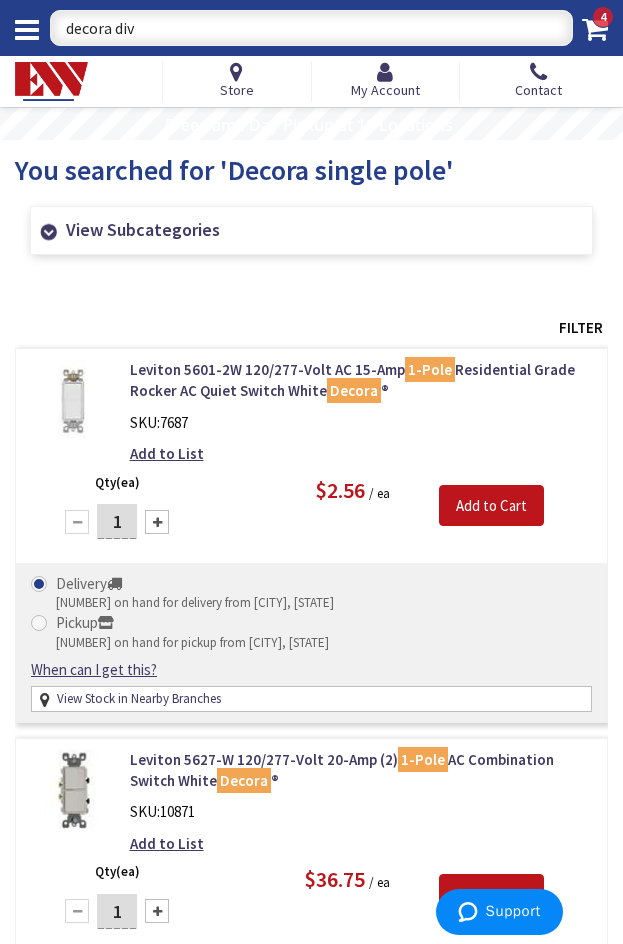 type on "decora diva" 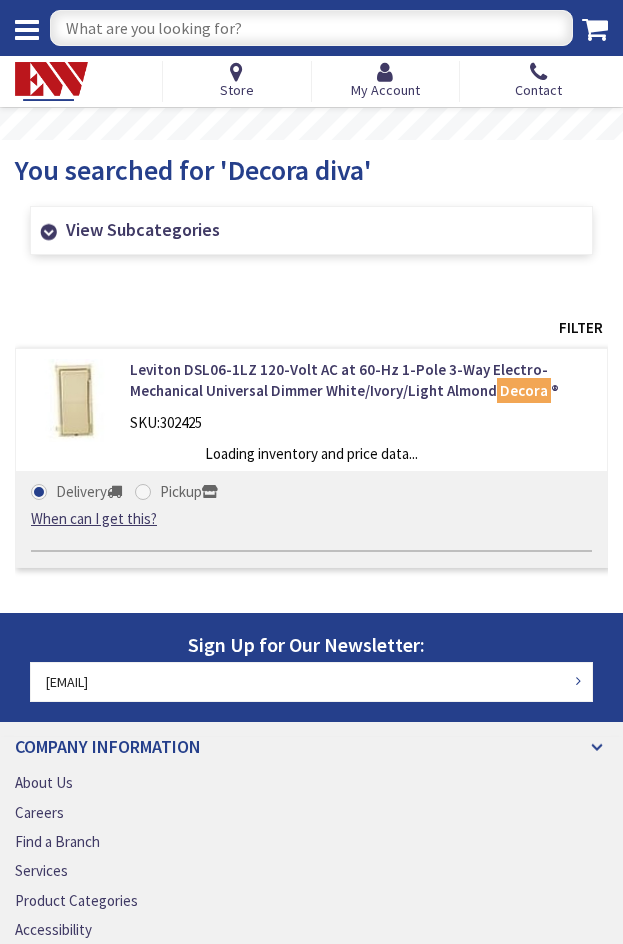 scroll, scrollTop: 0, scrollLeft: 0, axis: both 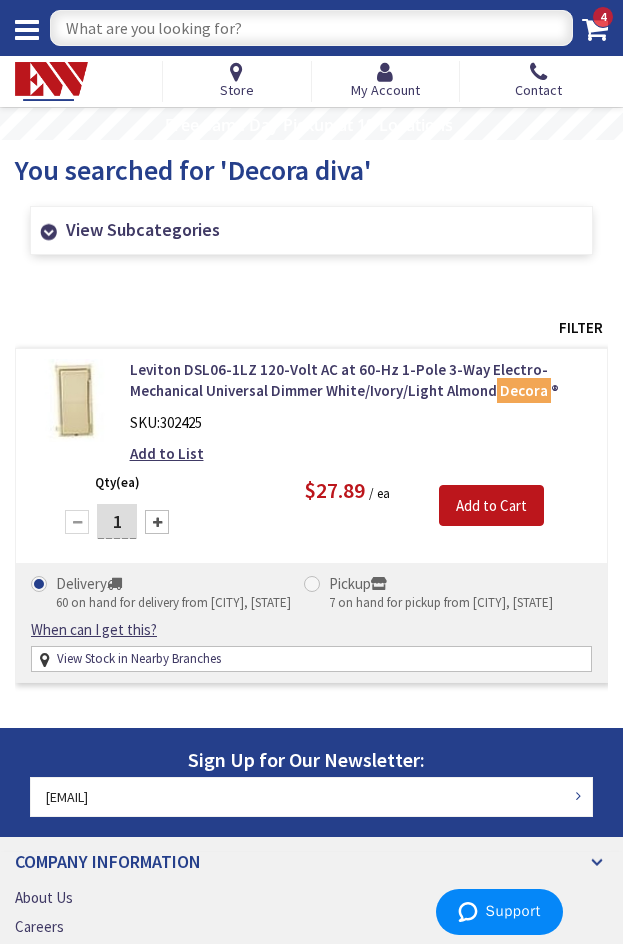 click at bounding box center (311, 28) 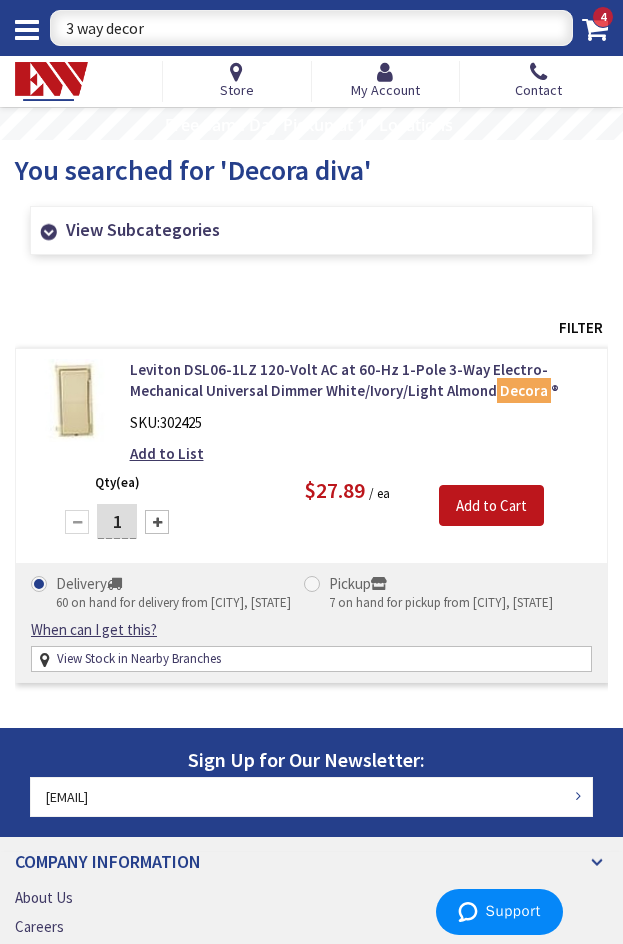 type on "3 way decora" 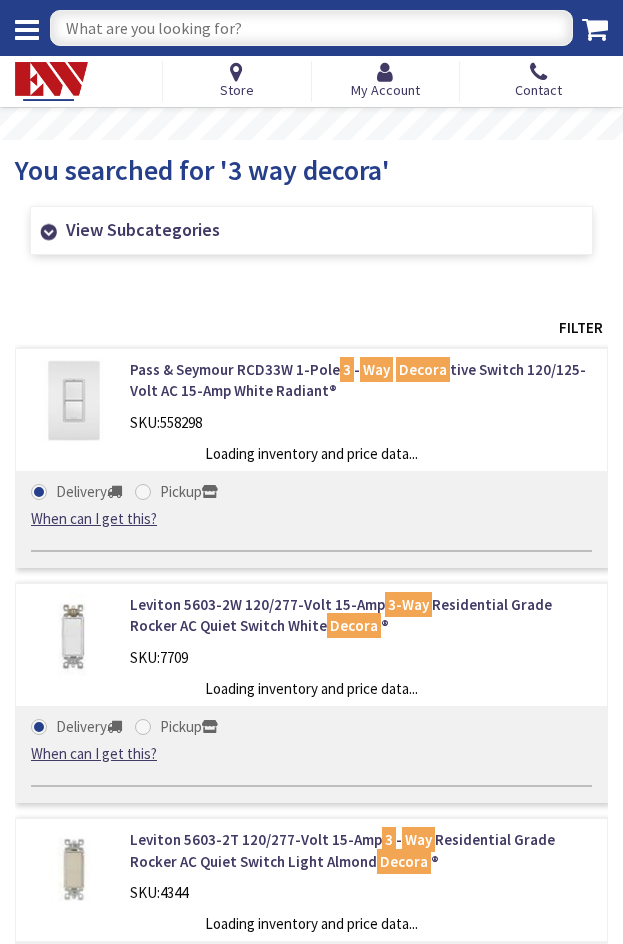 scroll, scrollTop: 0, scrollLeft: 0, axis: both 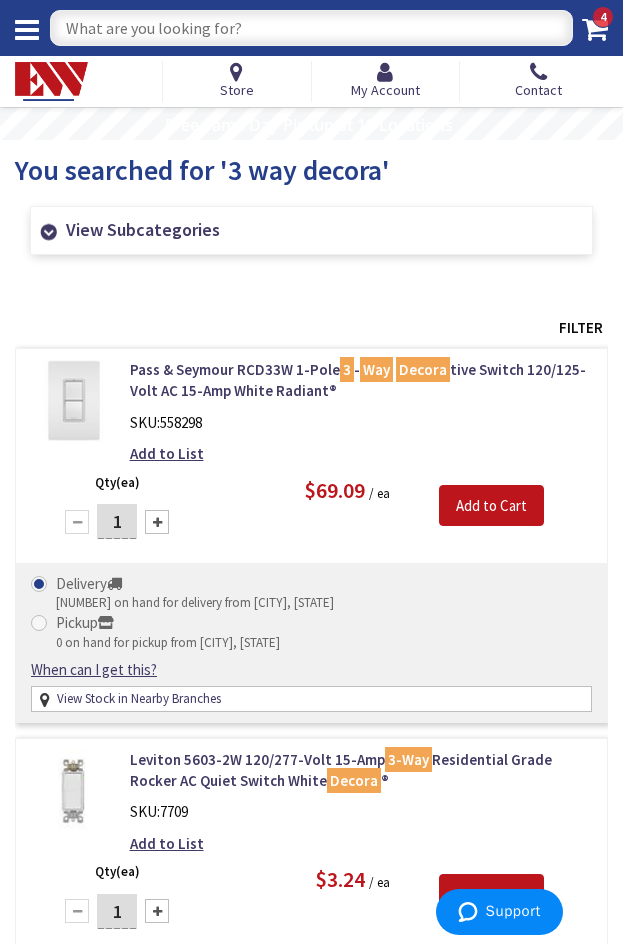 click at bounding box center (311, 28) 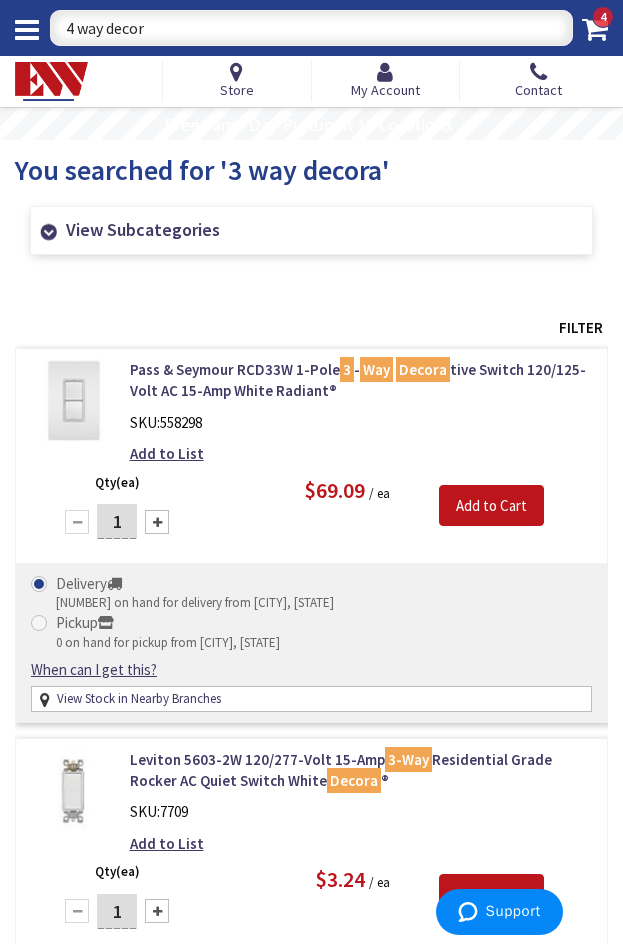 type on "4 way decora" 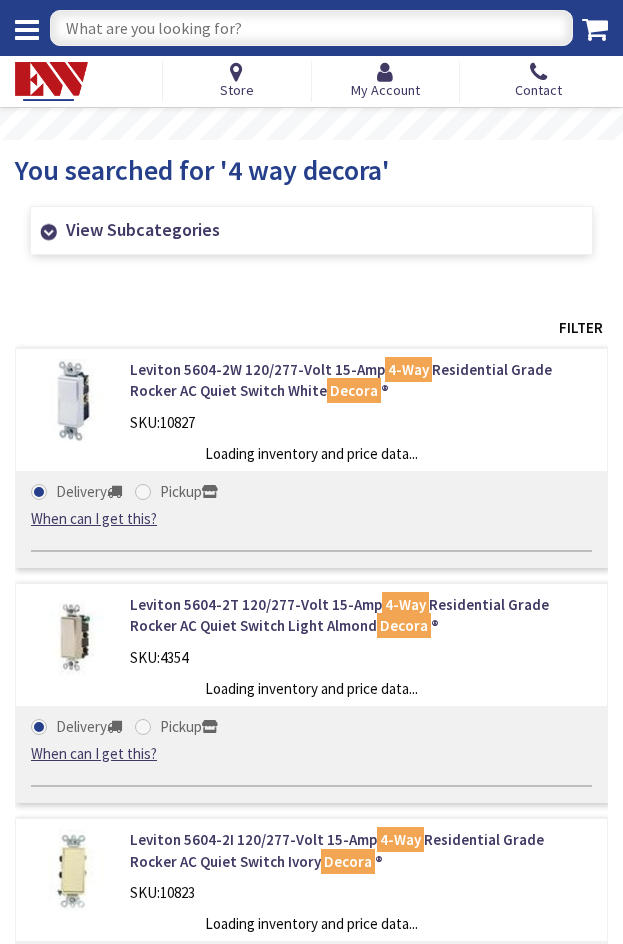 scroll, scrollTop: 0, scrollLeft: 0, axis: both 